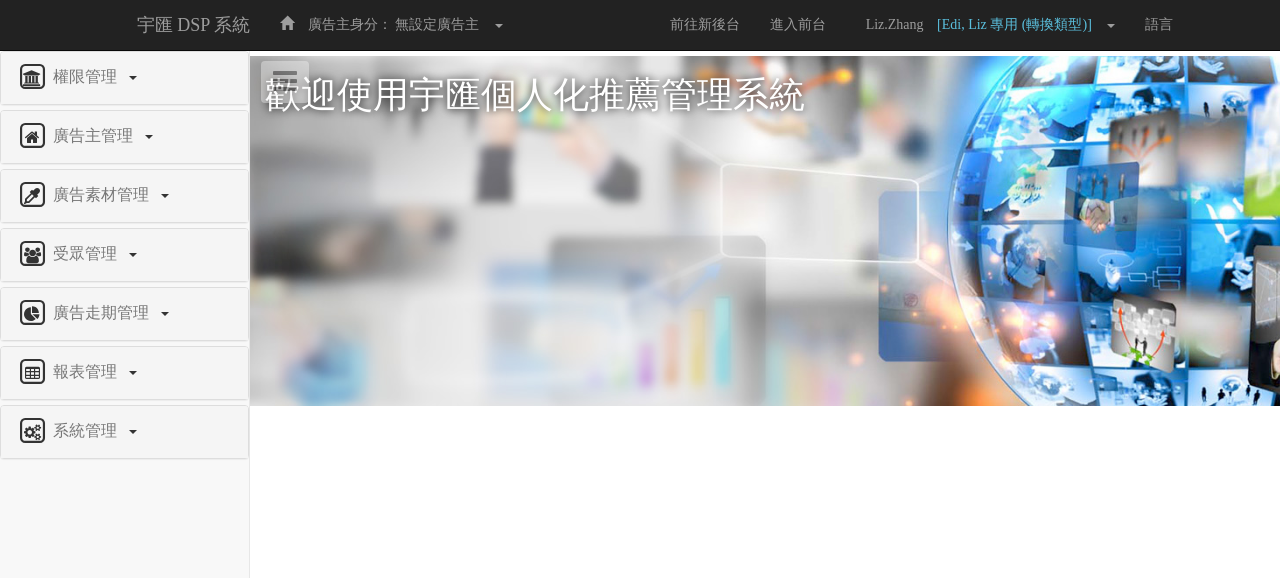 scroll, scrollTop: 0, scrollLeft: 0, axis: both 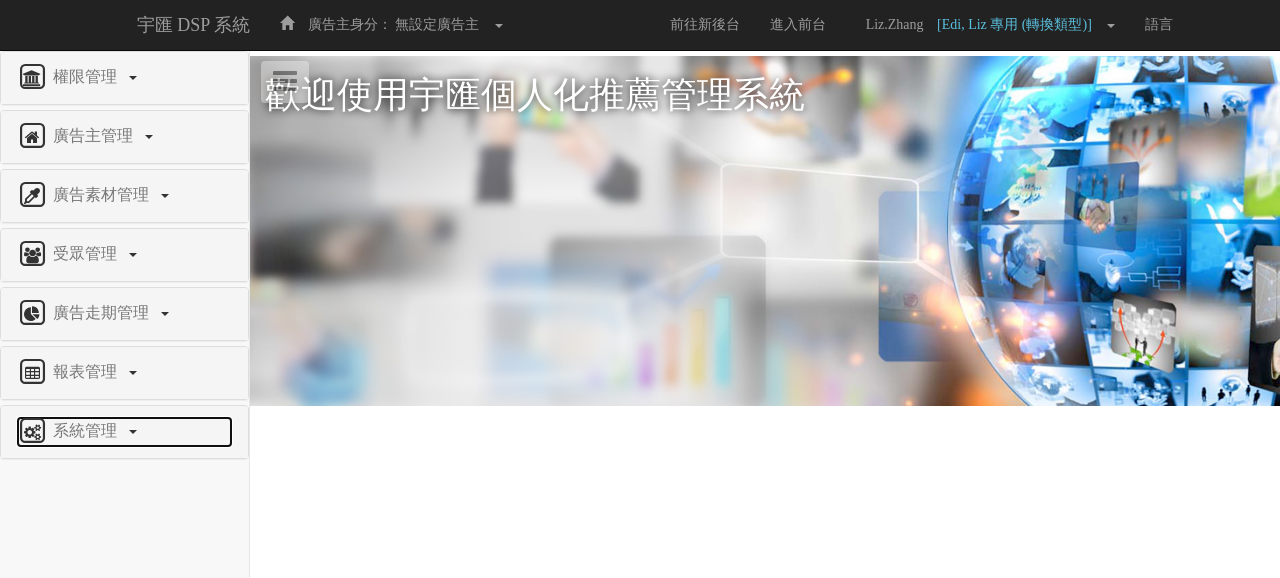 click on "系統管理" at bounding box center (87, 430) 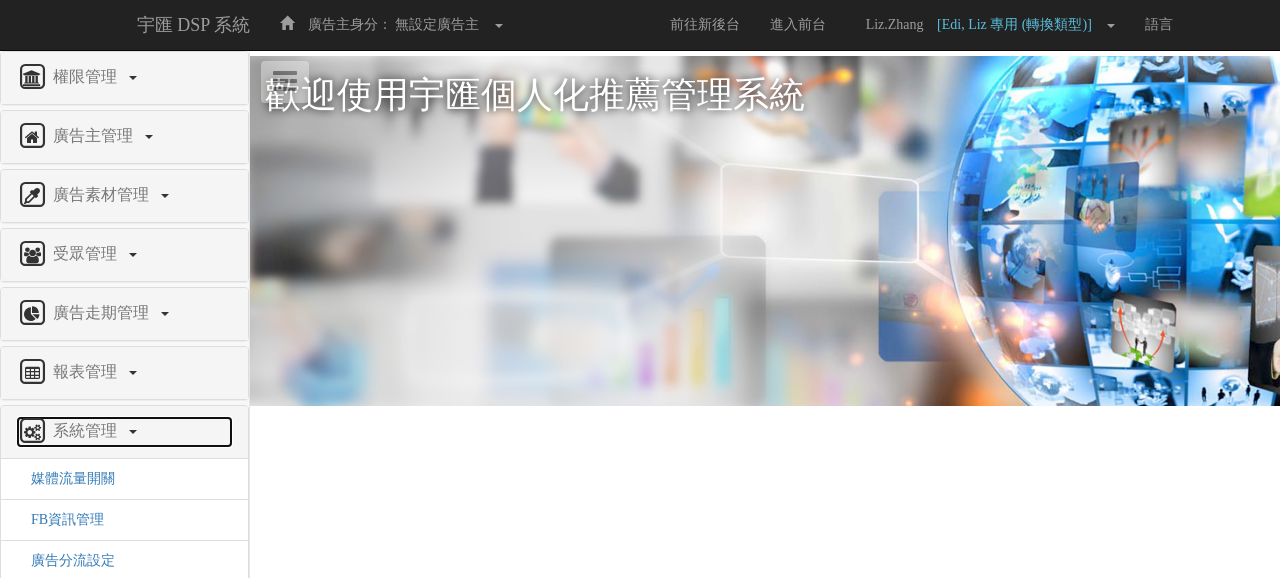 scroll, scrollTop: 138, scrollLeft: 0, axis: vertical 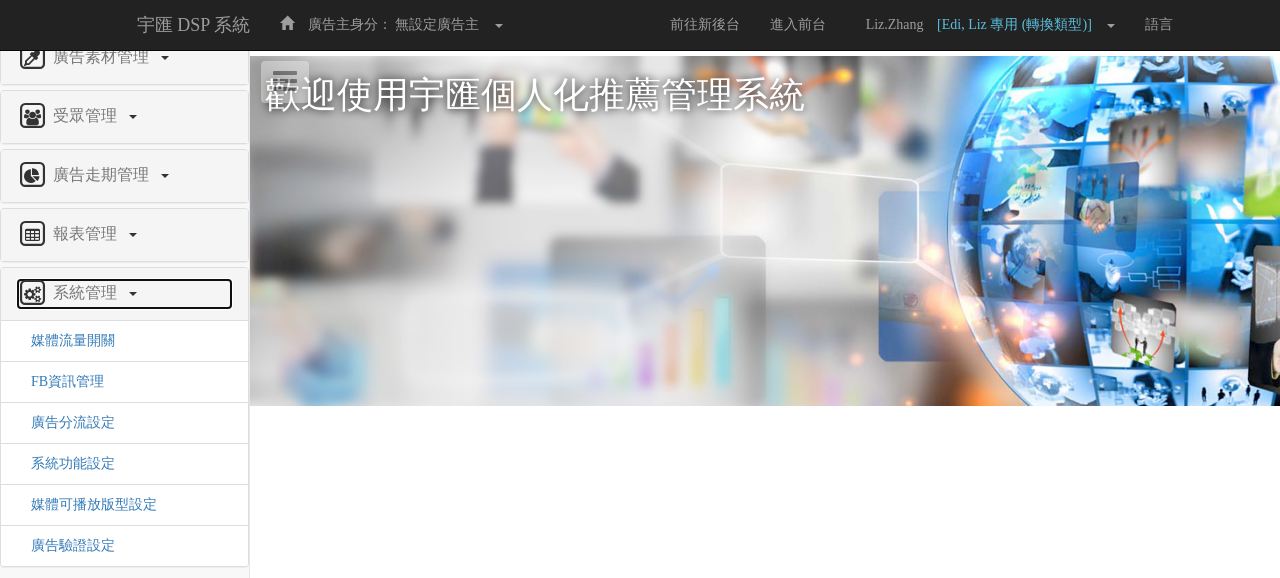 click on "系統管理" at bounding box center [124, 294] 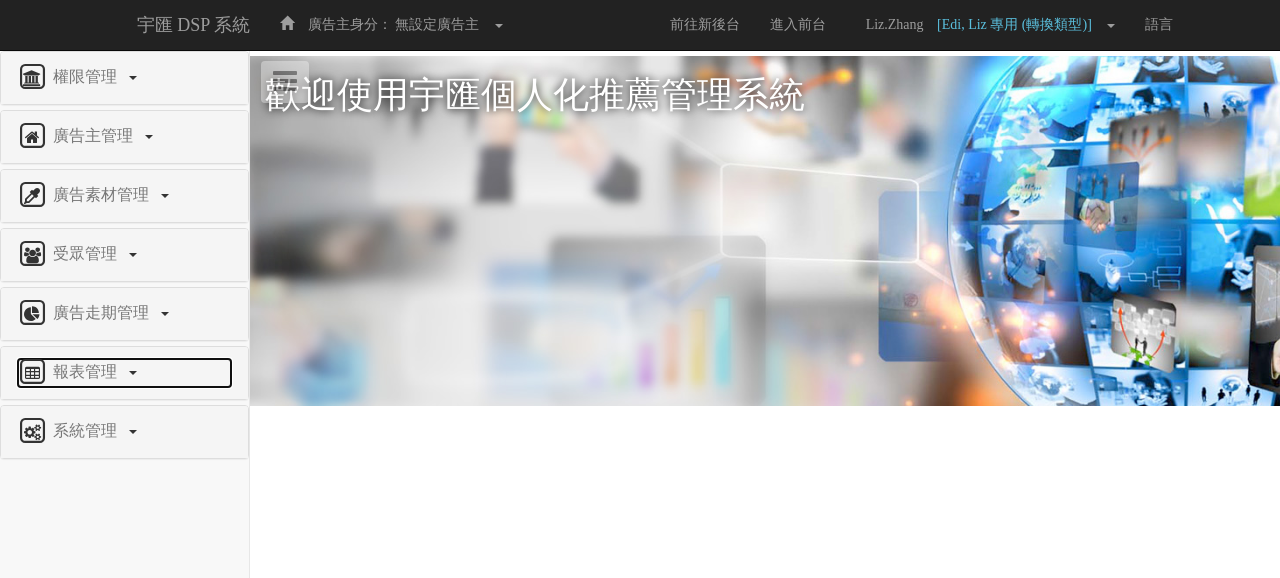 click on "報表管理" at bounding box center [124, 373] 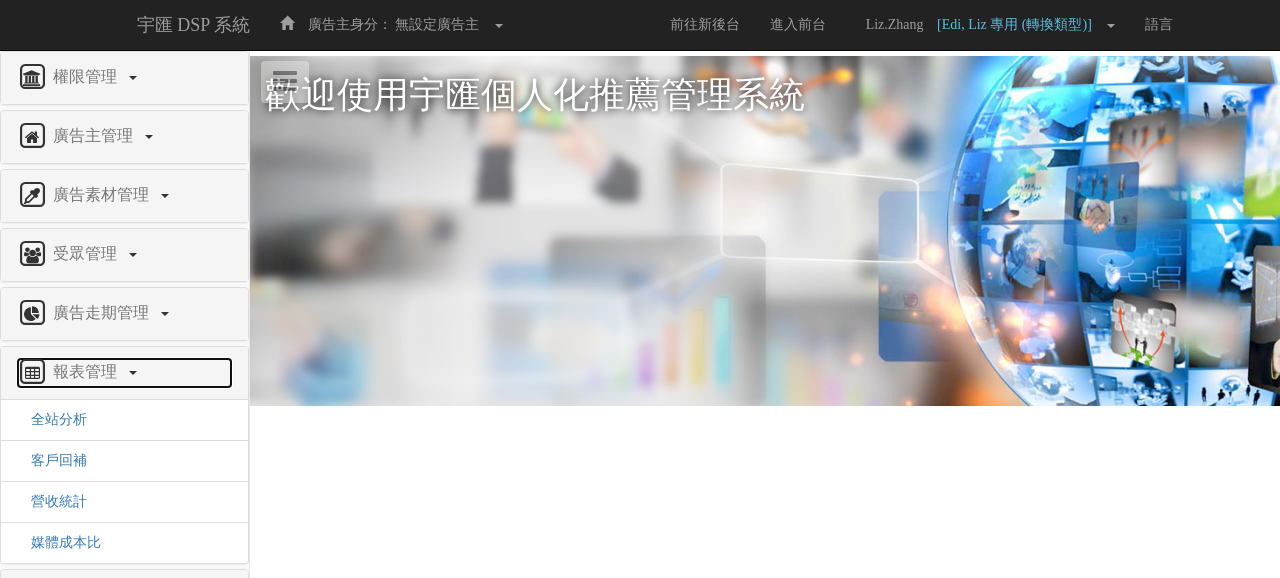 click on "報表管理" at bounding box center [124, 373] 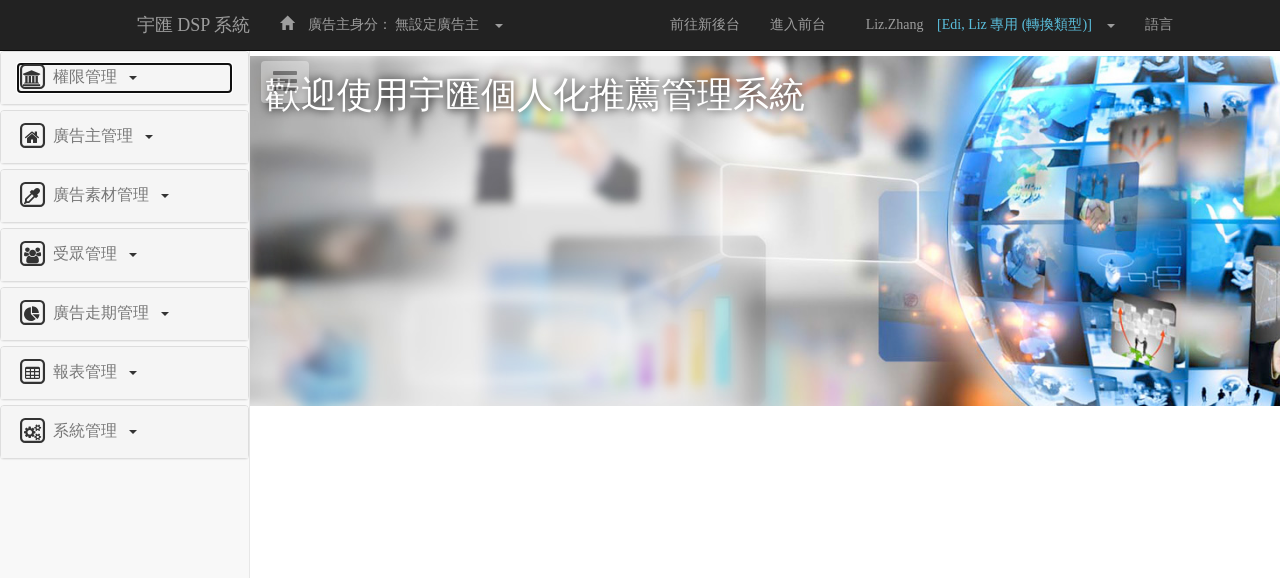click on "權限管理" at bounding box center (87, 76) 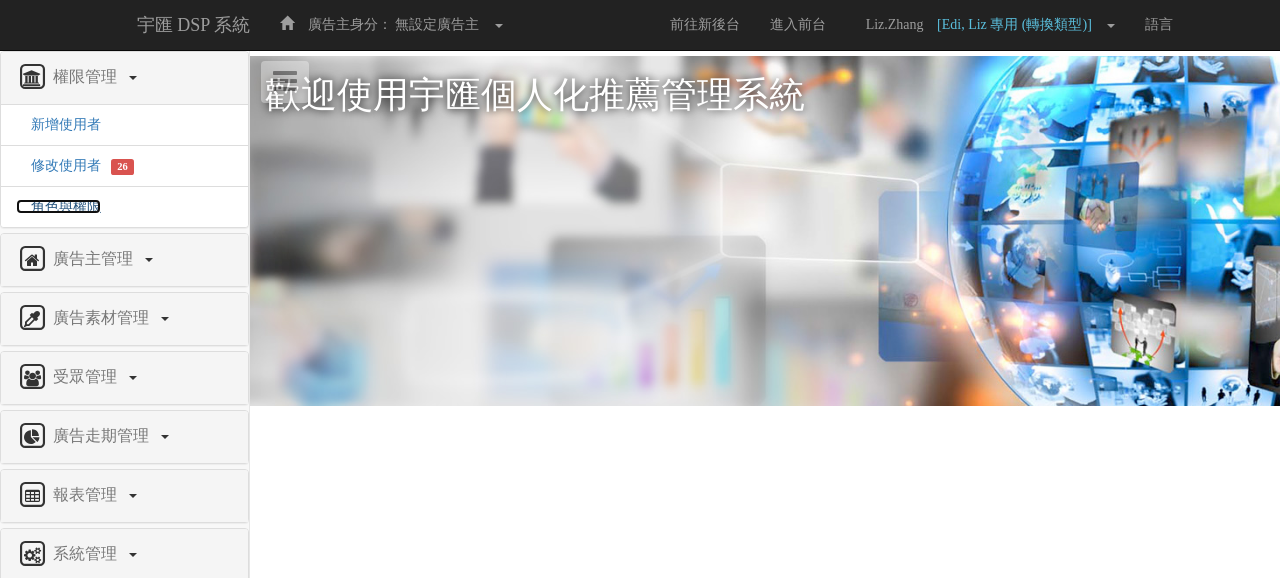 click on "角色與權限" at bounding box center [58, 206] 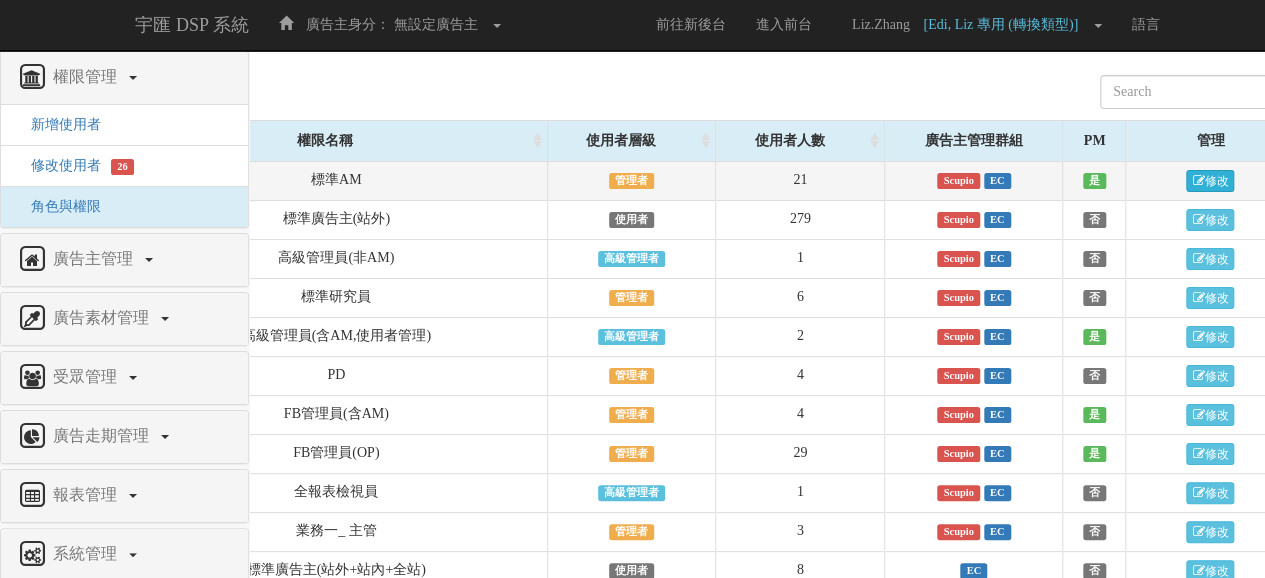 scroll, scrollTop: 0, scrollLeft: 142, axis: horizontal 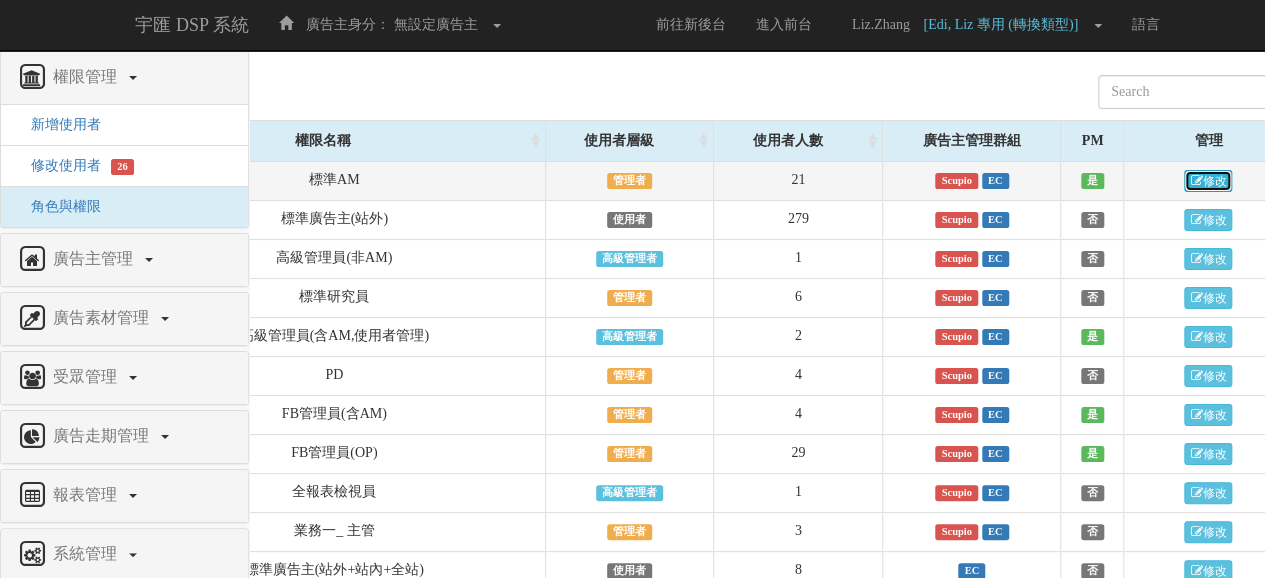 click on "修改" at bounding box center (1208, 181) 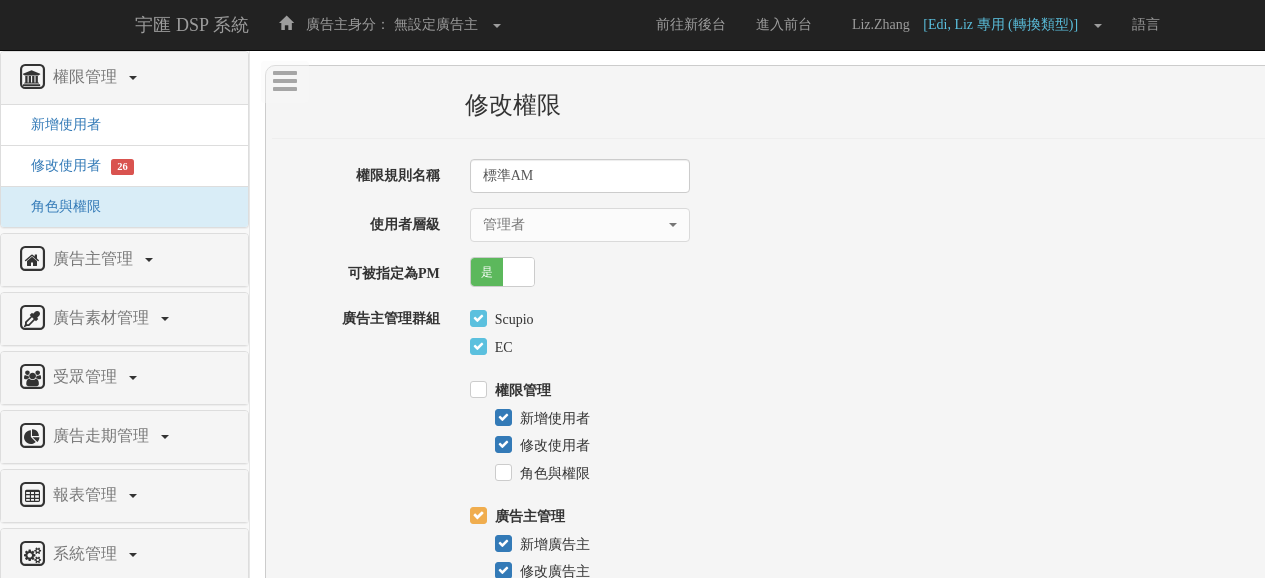 select on "Manager" 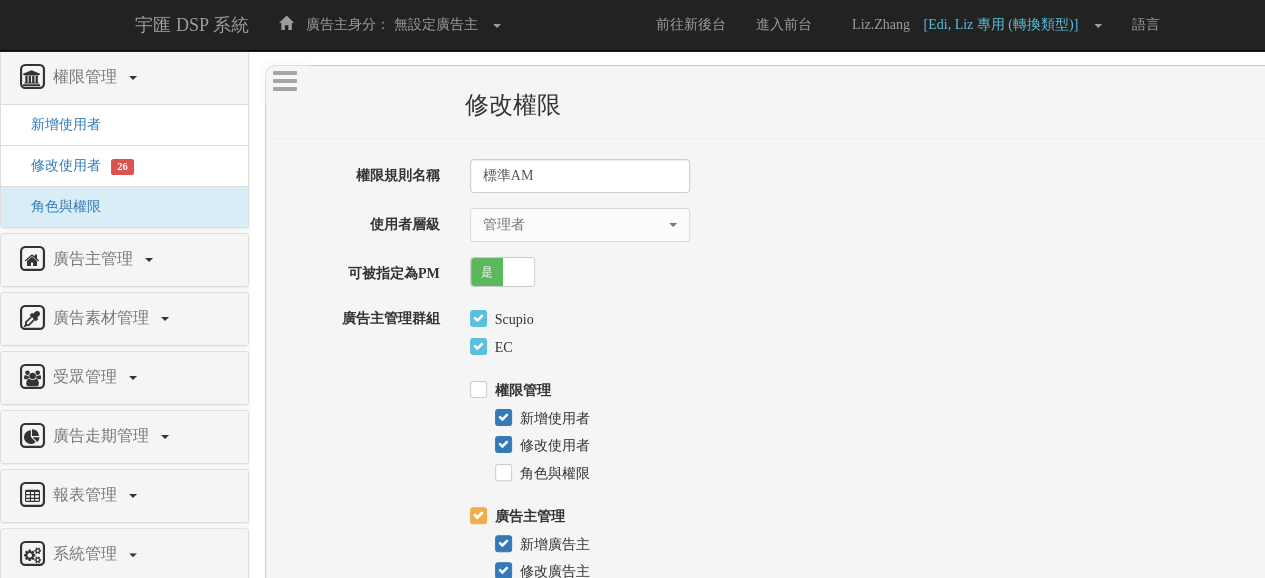 click on "是   否" at bounding box center (949, 272) 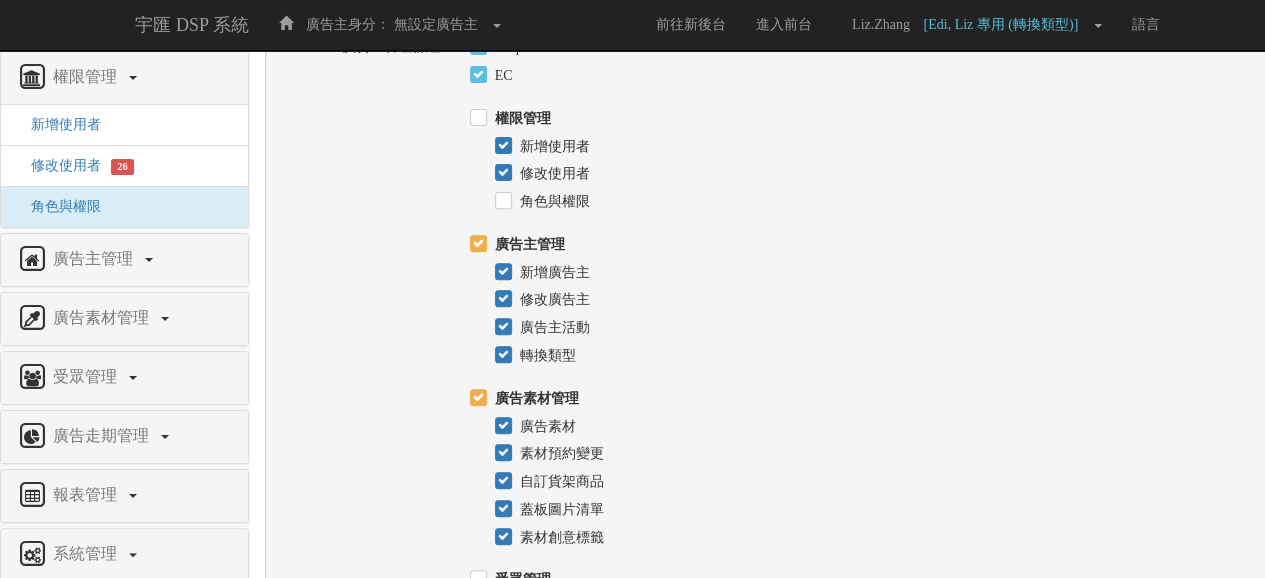 scroll, scrollTop: 300, scrollLeft: 0, axis: vertical 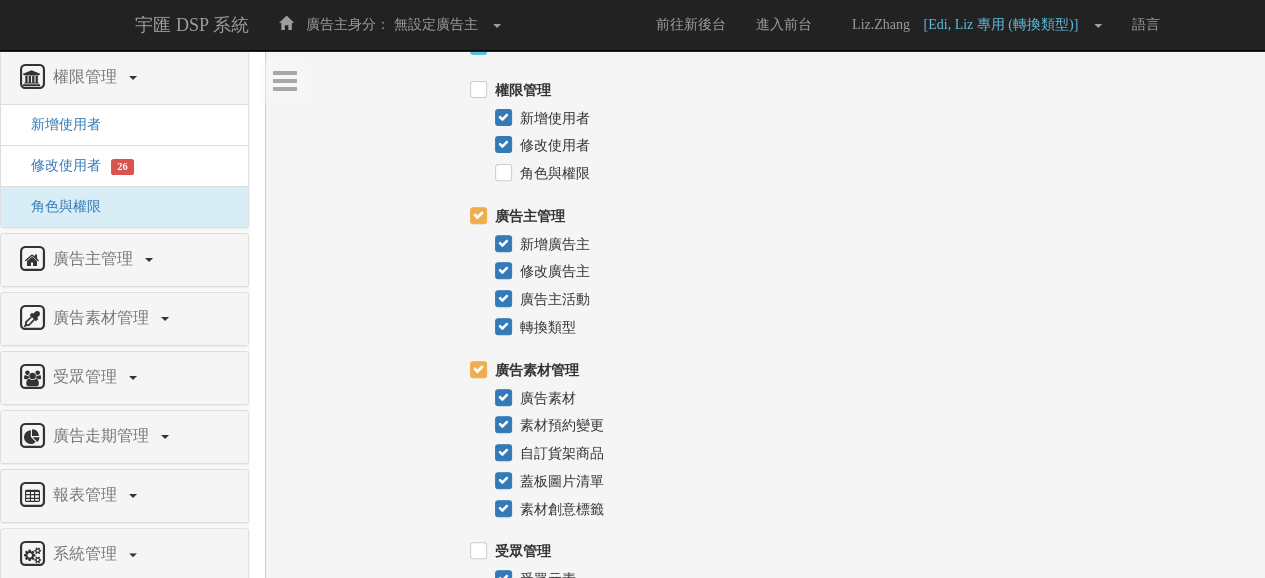 click on "轉換類型" at bounding box center [545, 328] 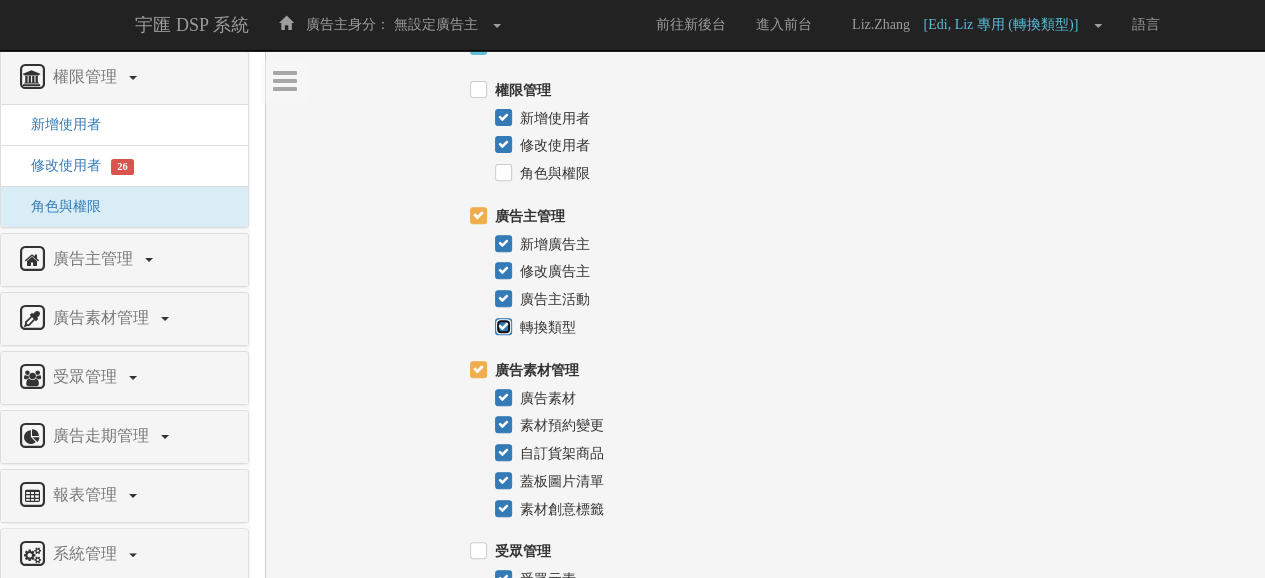 click on "轉換類型" at bounding box center [501, 327] 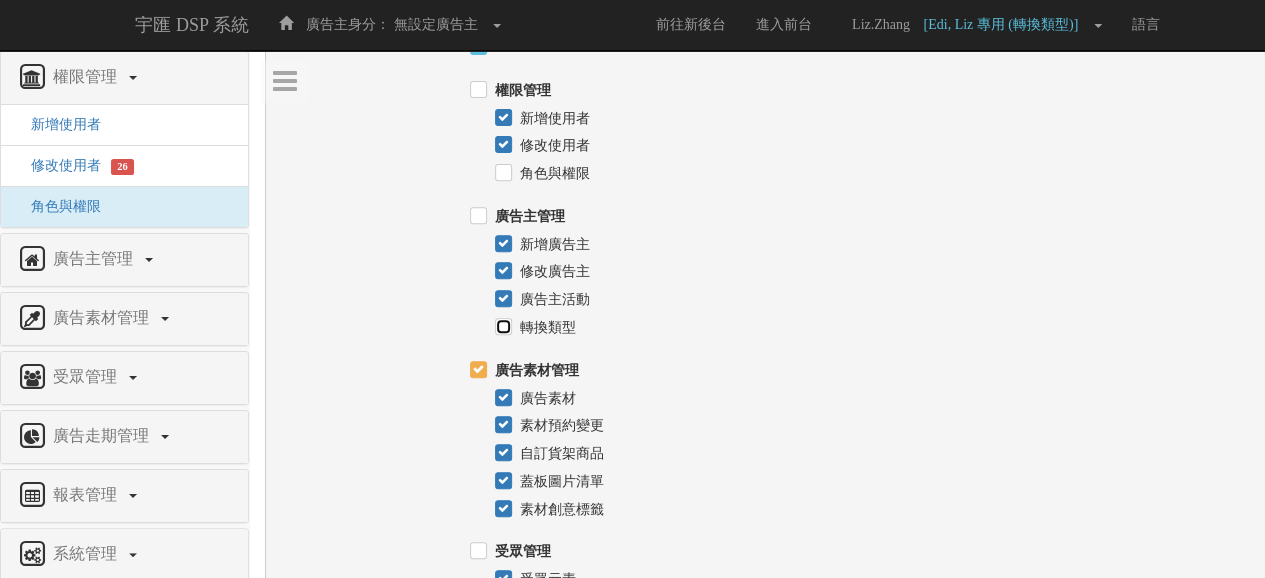 checkbox on "false" 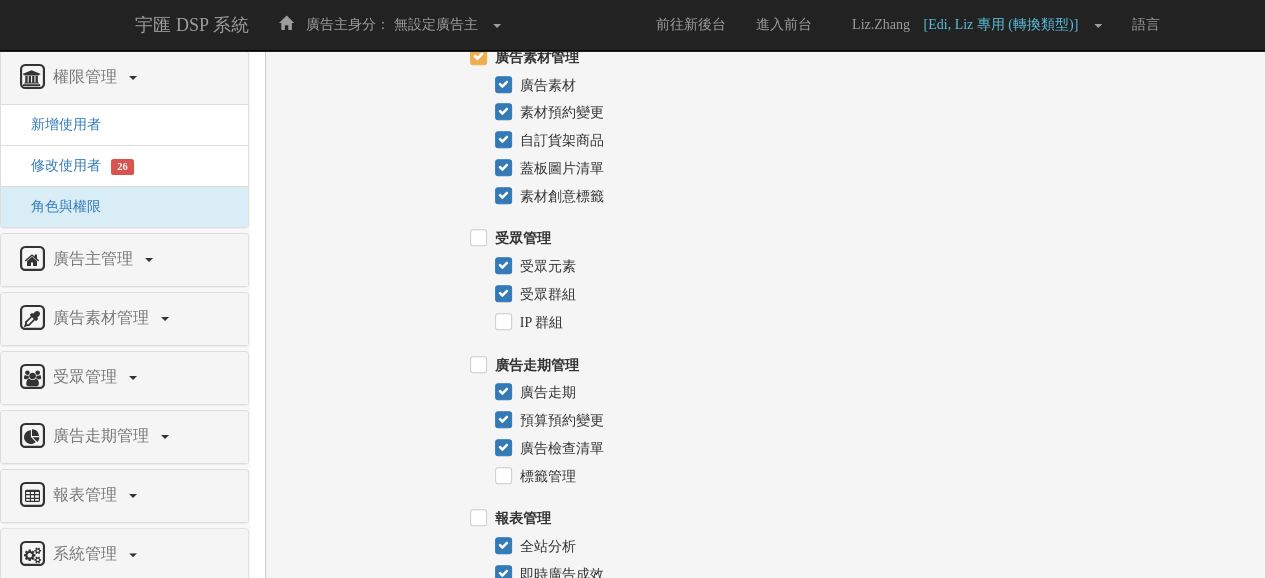 scroll, scrollTop: 1252, scrollLeft: 0, axis: vertical 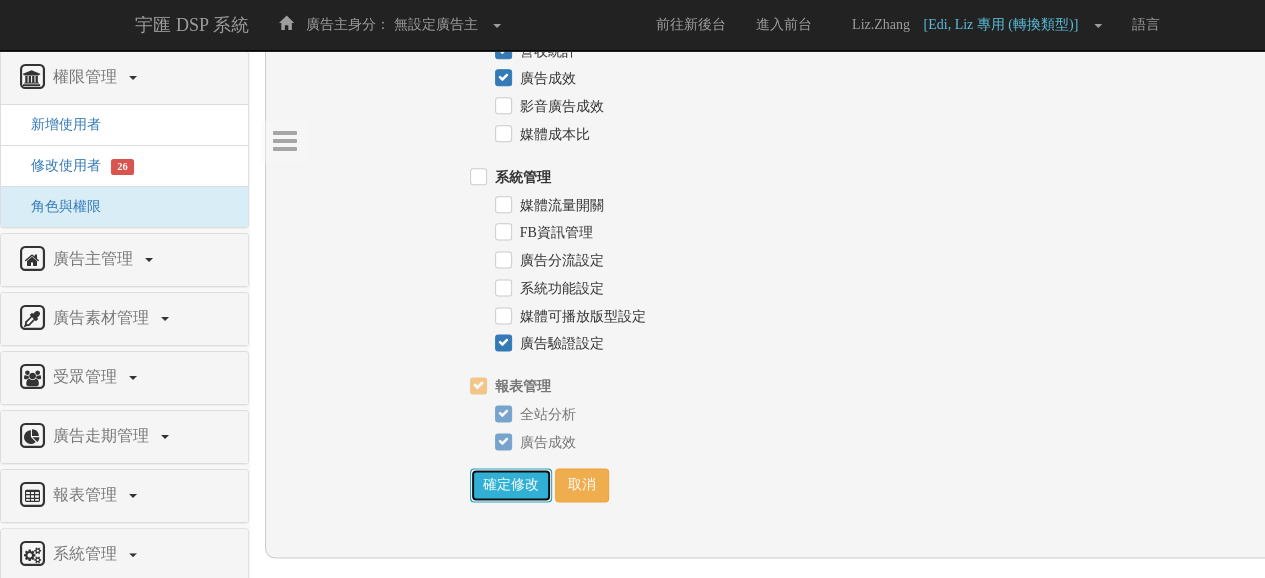 click on "確定修改" at bounding box center [511, 485] 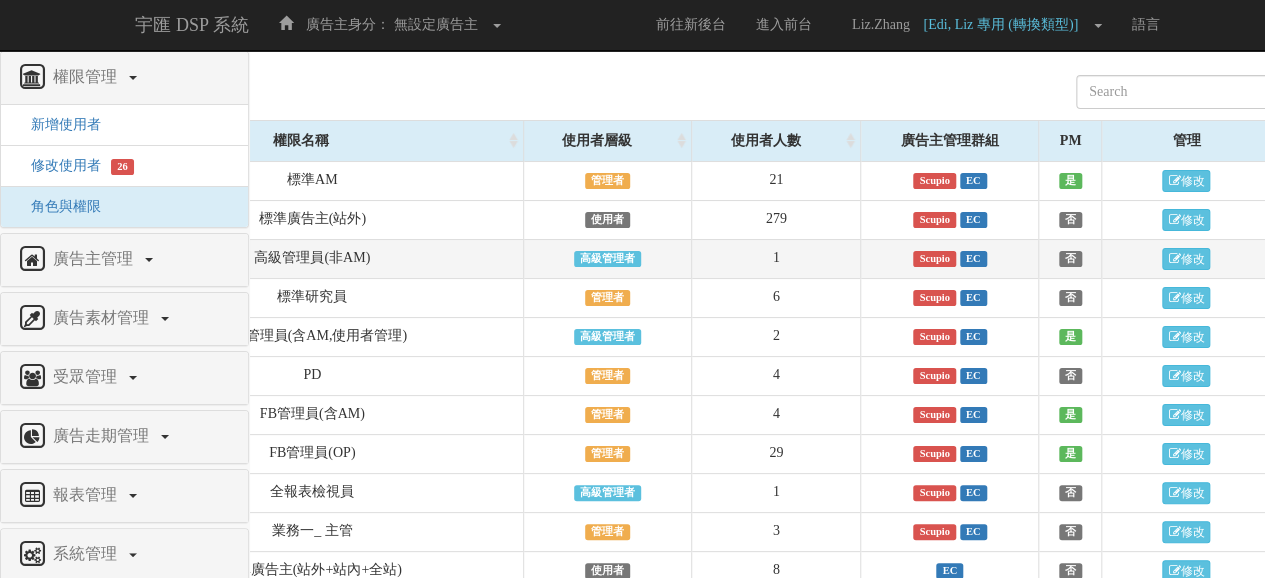 scroll, scrollTop: 0, scrollLeft: 170, axis: horizontal 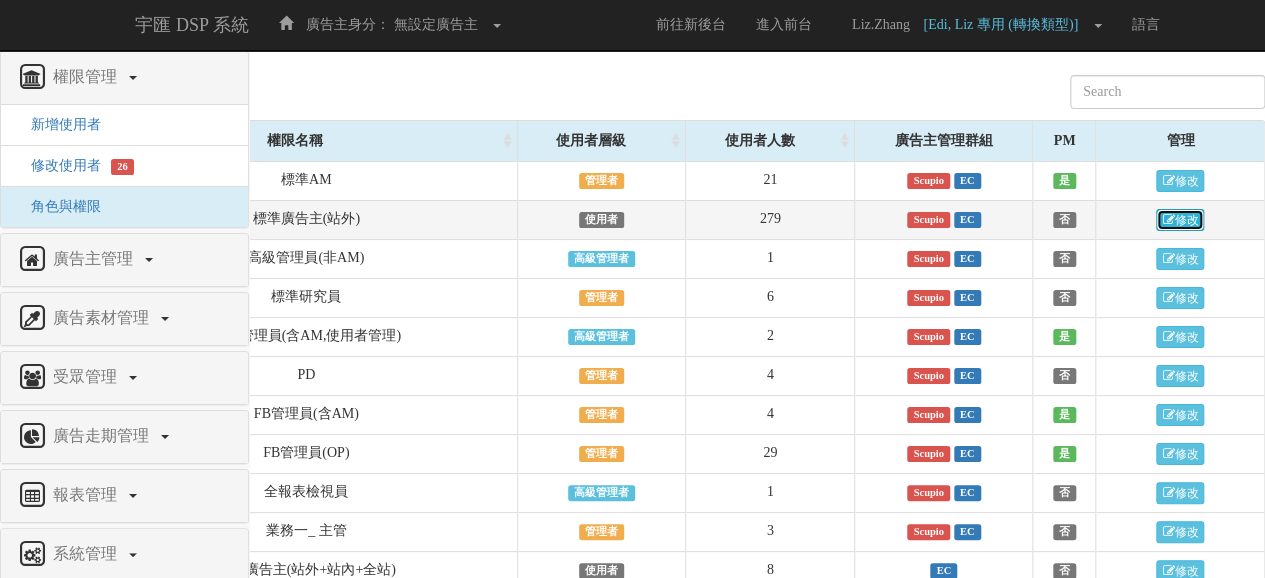 click on "修改" at bounding box center (1180, 220) 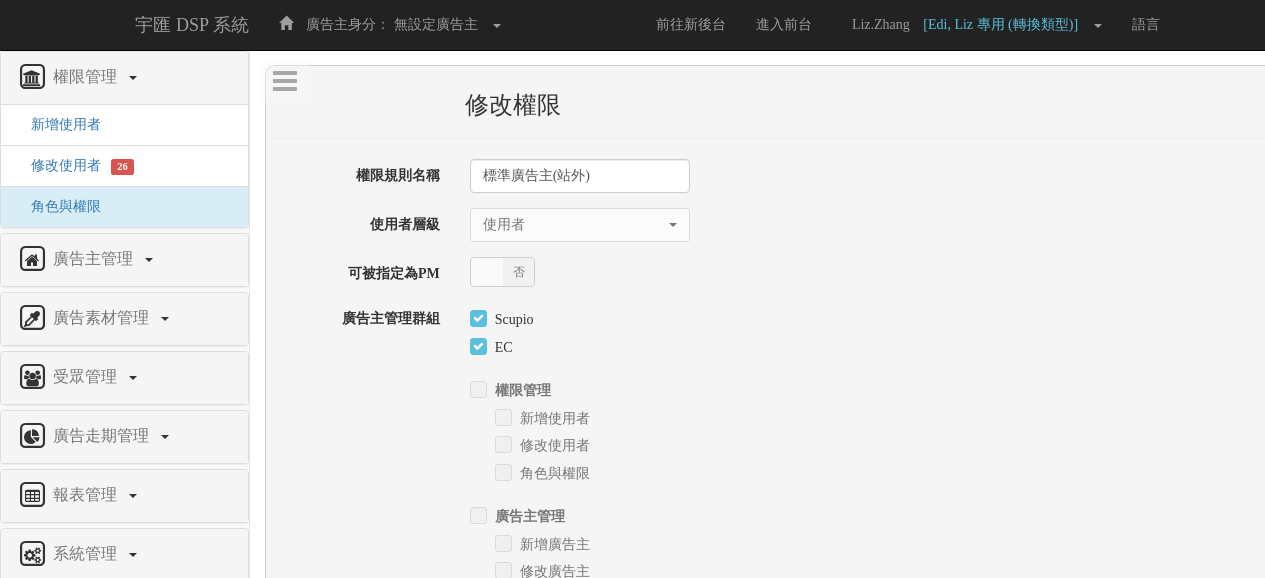 select on "User" 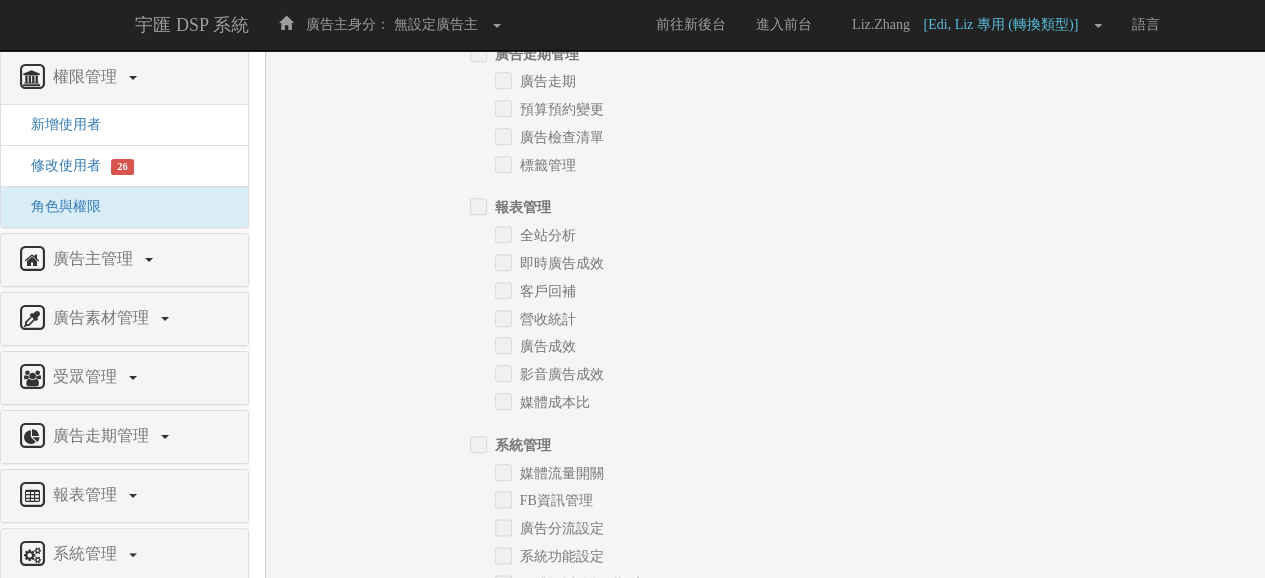 scroll, scrollTop: 1252, scrollLeft: 0, axis: vertical 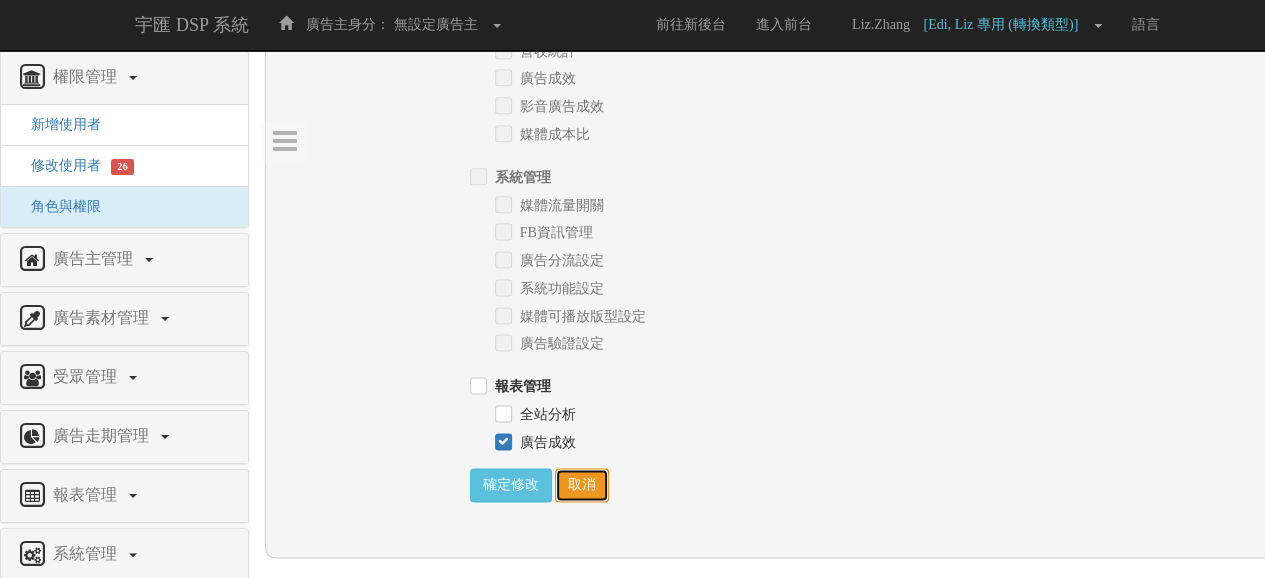 click on "取消" at bounding box center (582, 485) 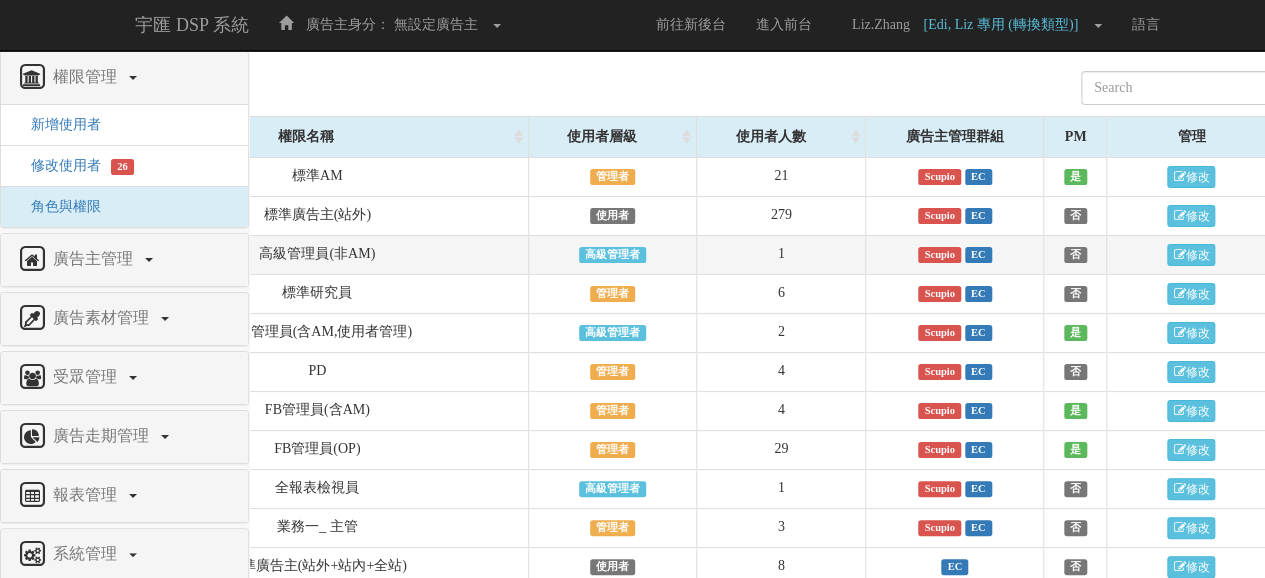 scroll, scrollTop: 4, scrollLeft: 170, axis: both 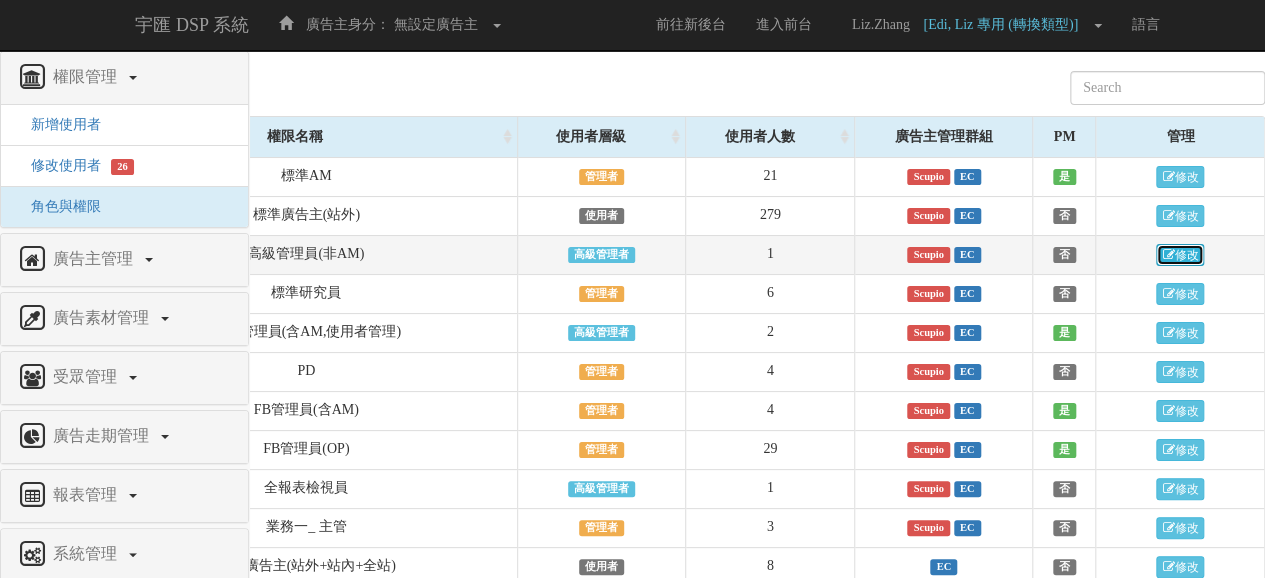 click on "修改" at bounding box center (1180, 255) 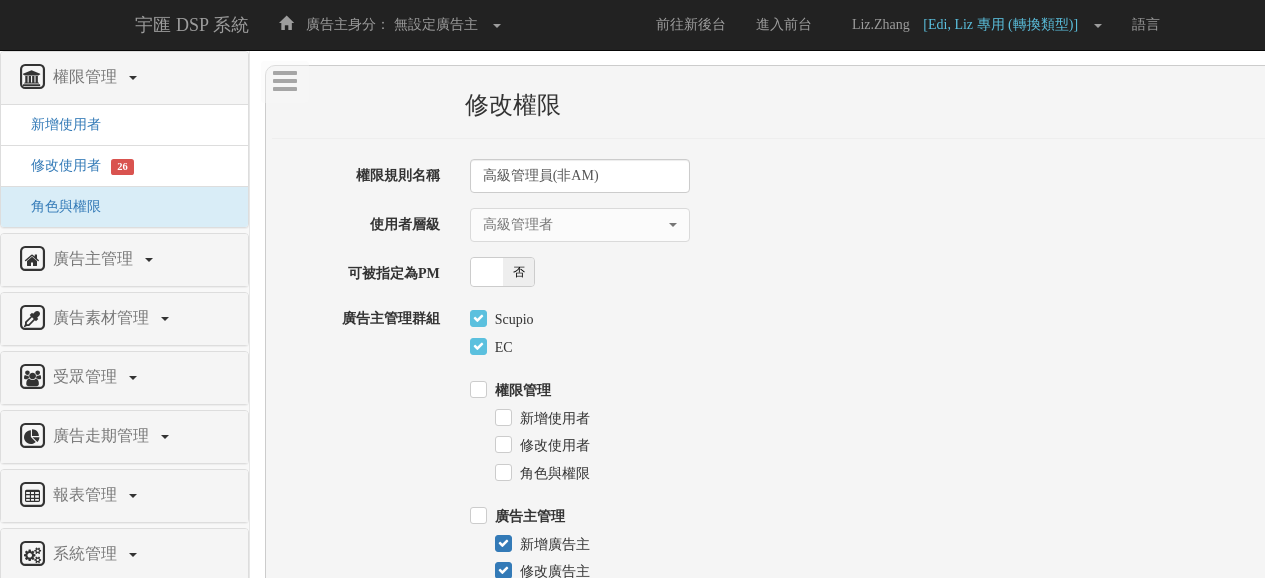select on "SuperManager" 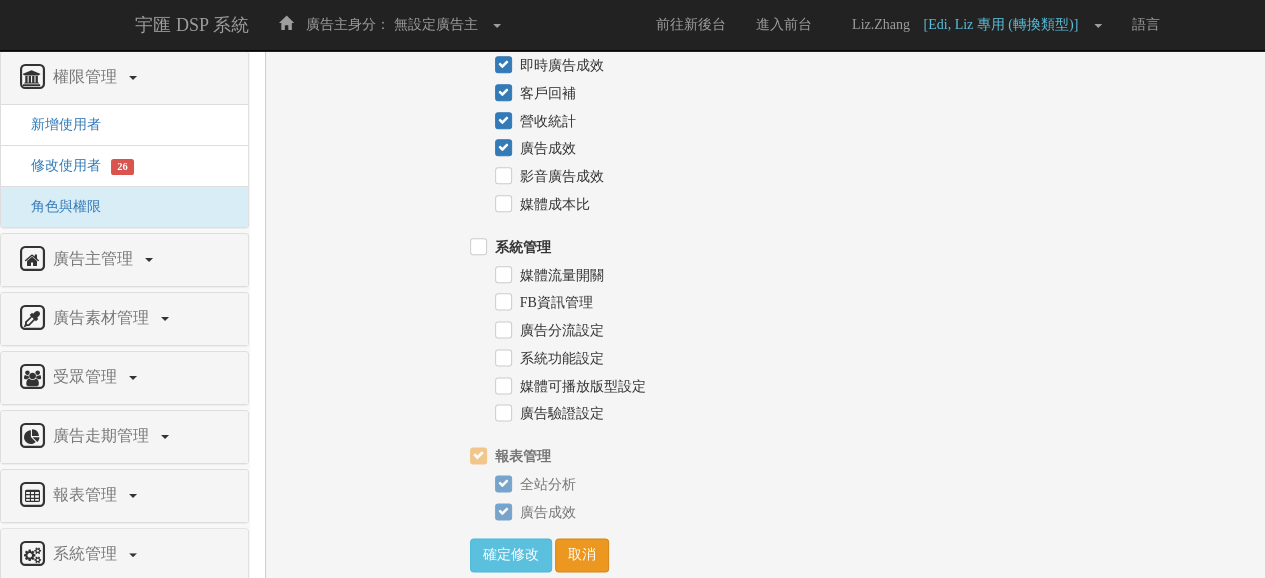 scroll, scrollTop: 1252, scrollLeft: 0, axis: vertical 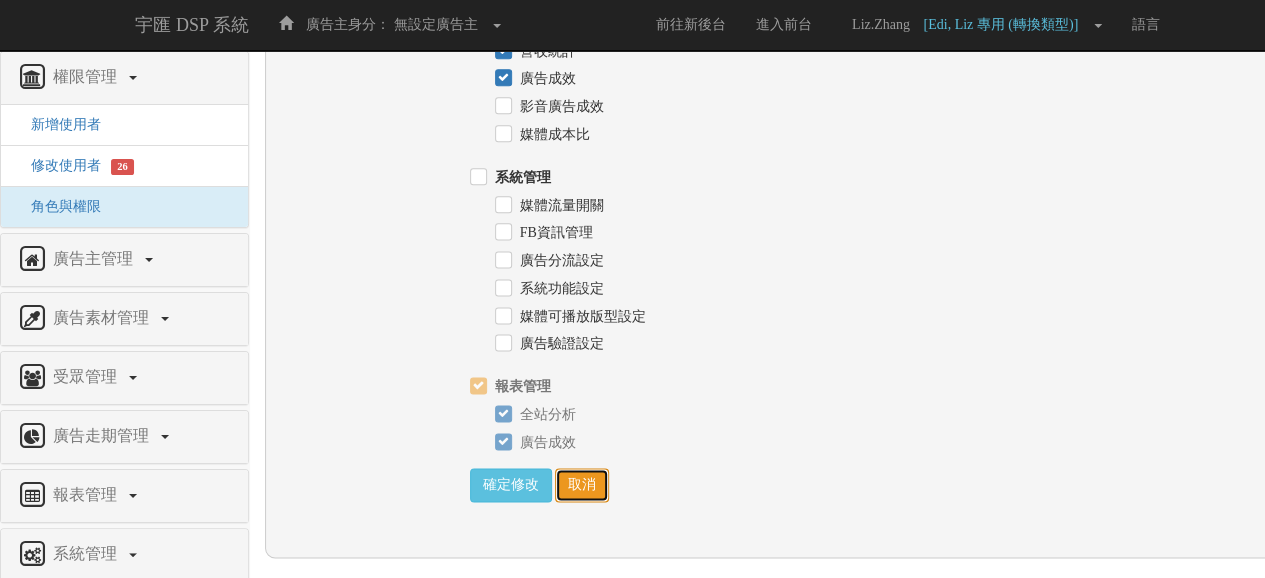 click on "取消" at bounding box center (582, 485) 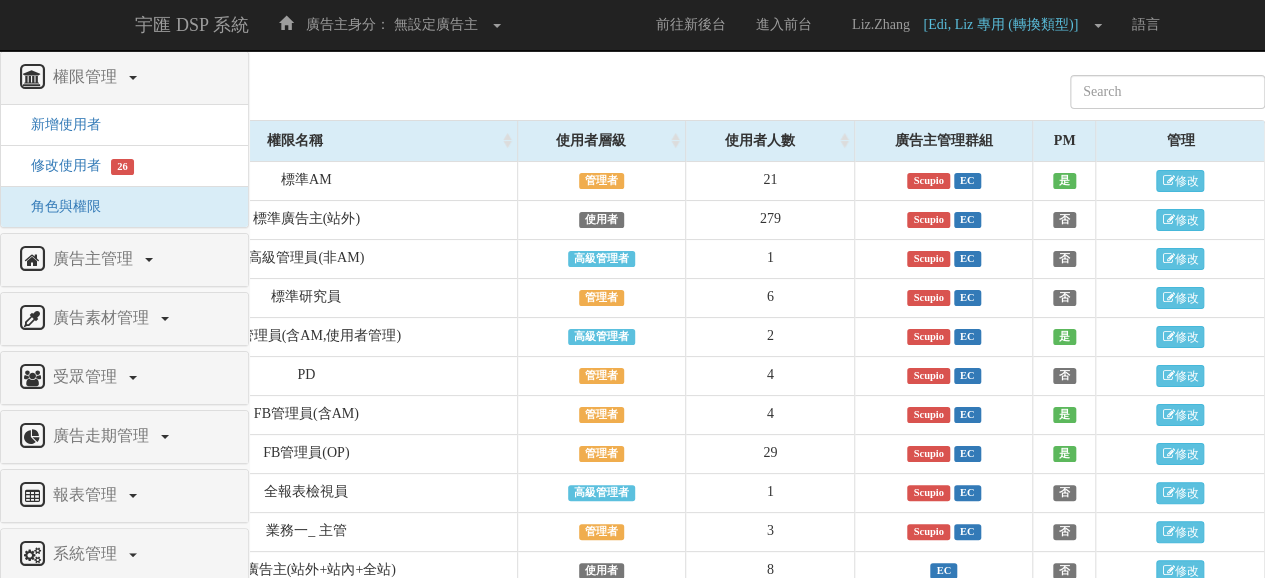 scroll, scrollTop: 4, scrollLeft: 170, axis: both 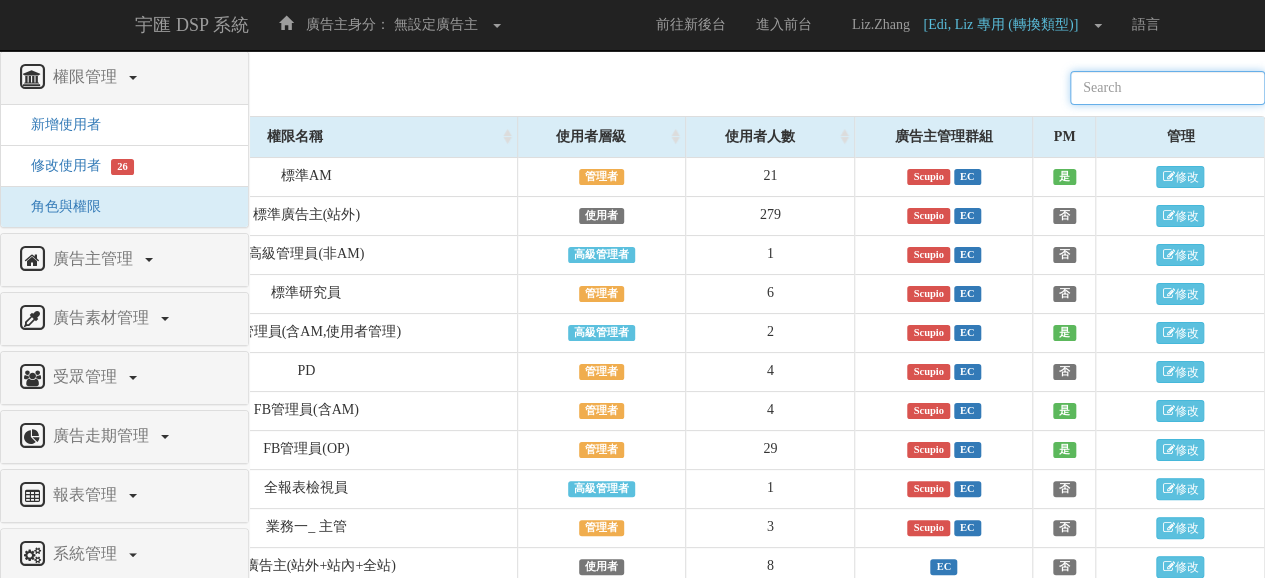 click at bounding box center (1167, 88) 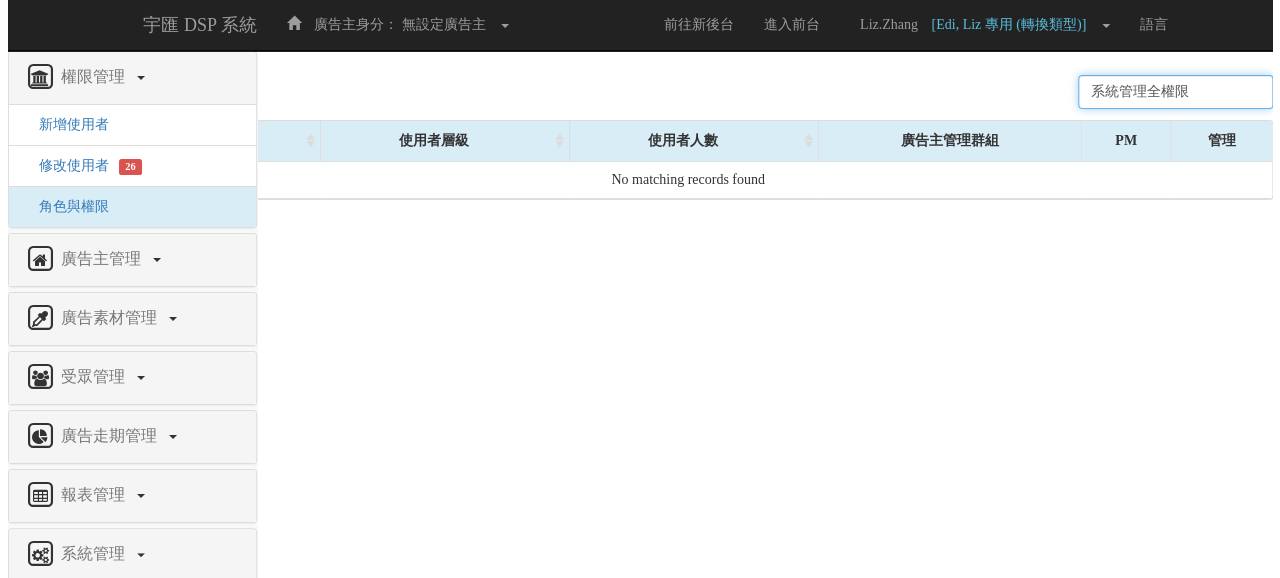 scroll, scrollTop: 0, scrollLeft: 155, axis: horizontal 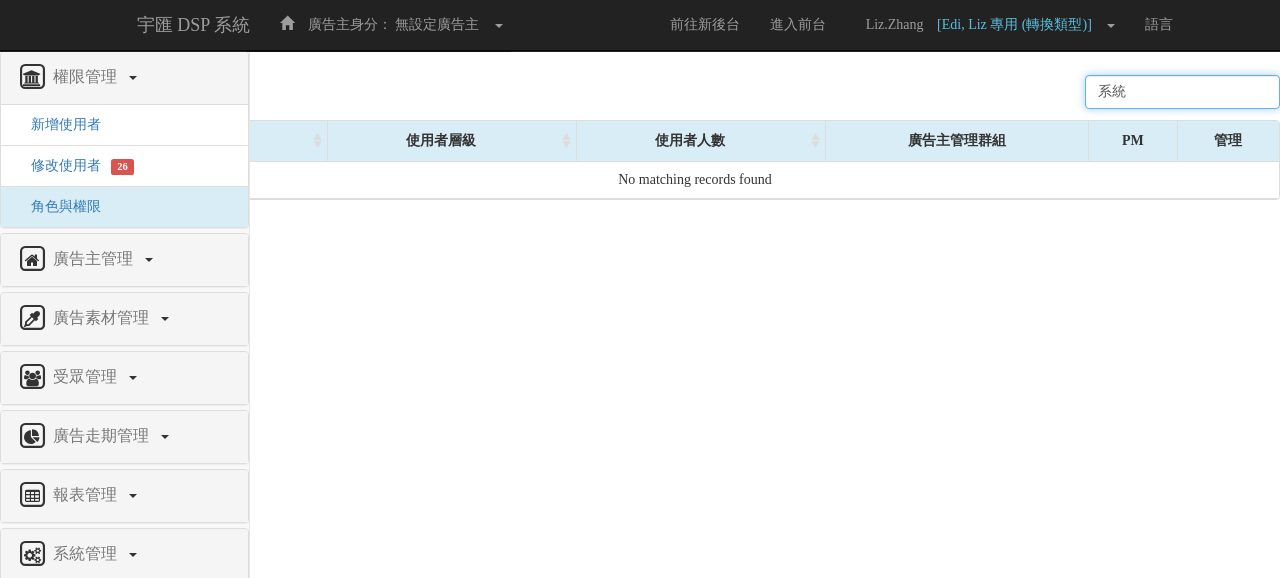 type on "系" 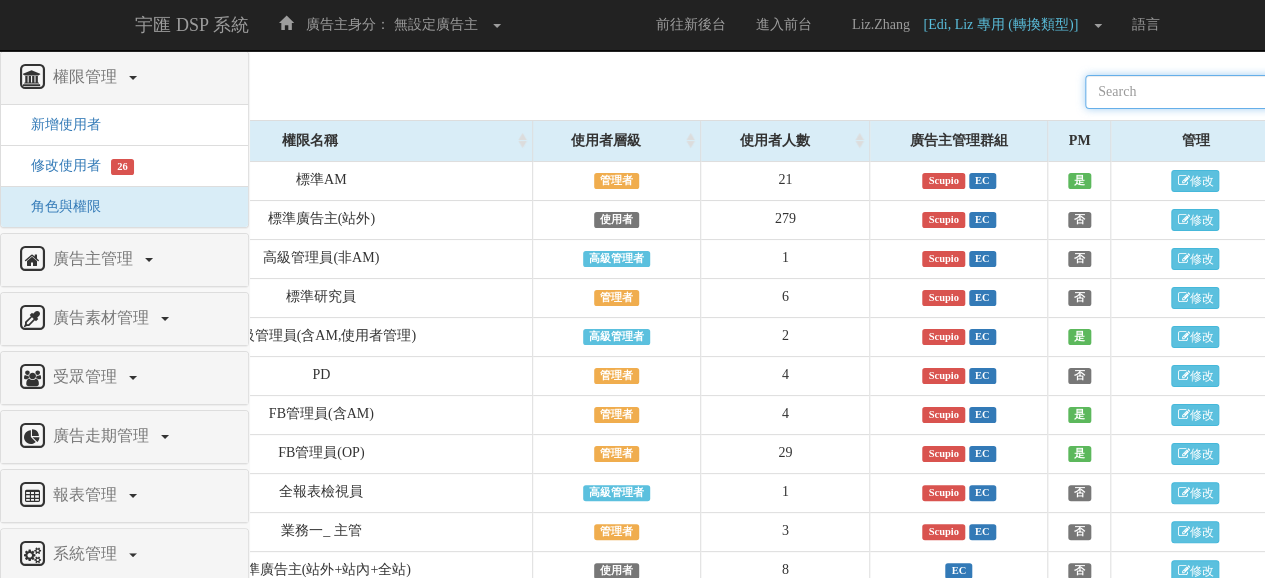 paste on "系統管理全權限" 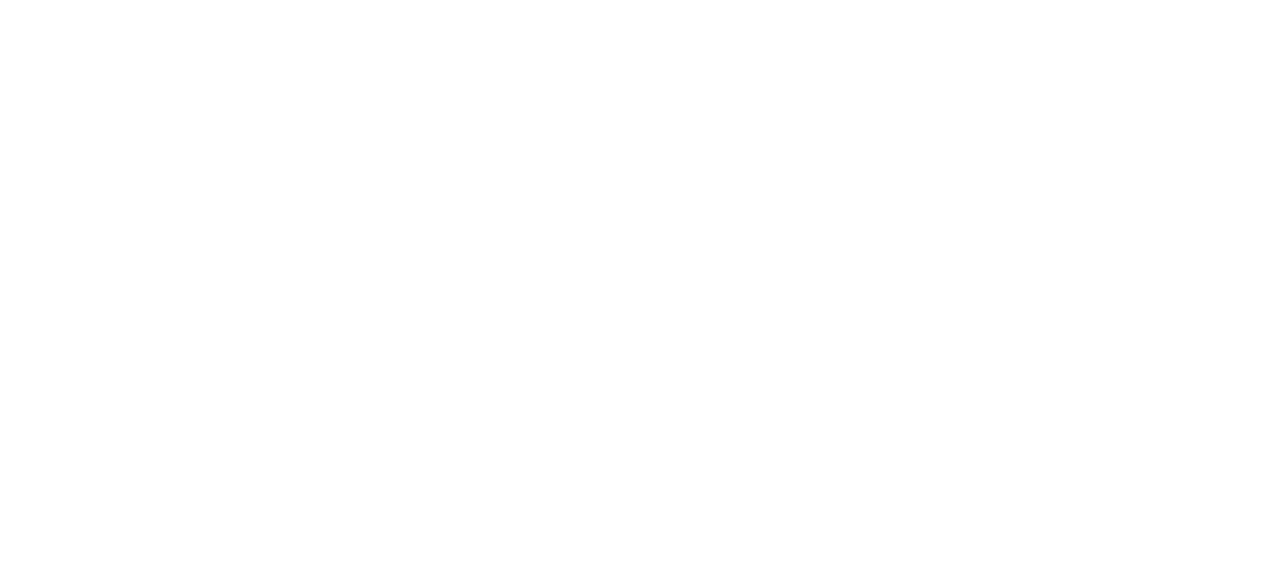 scroll, scrollTop: 0, scrollLeft: 155, axis: horizontal 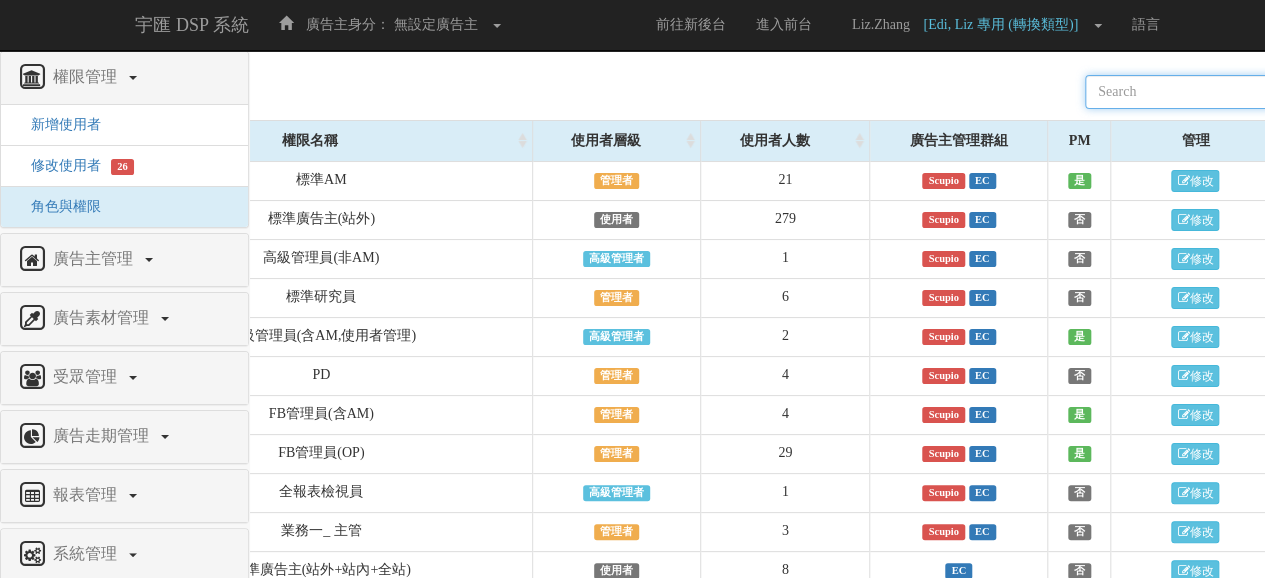 click at bounding box center [1182, 92] 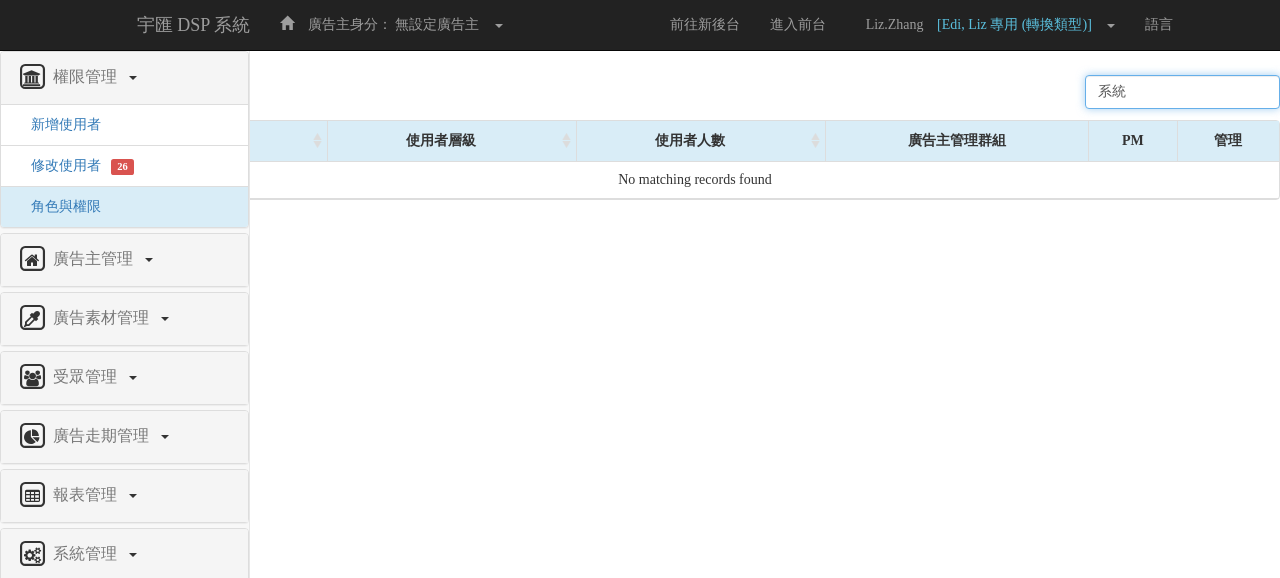 type on "系" 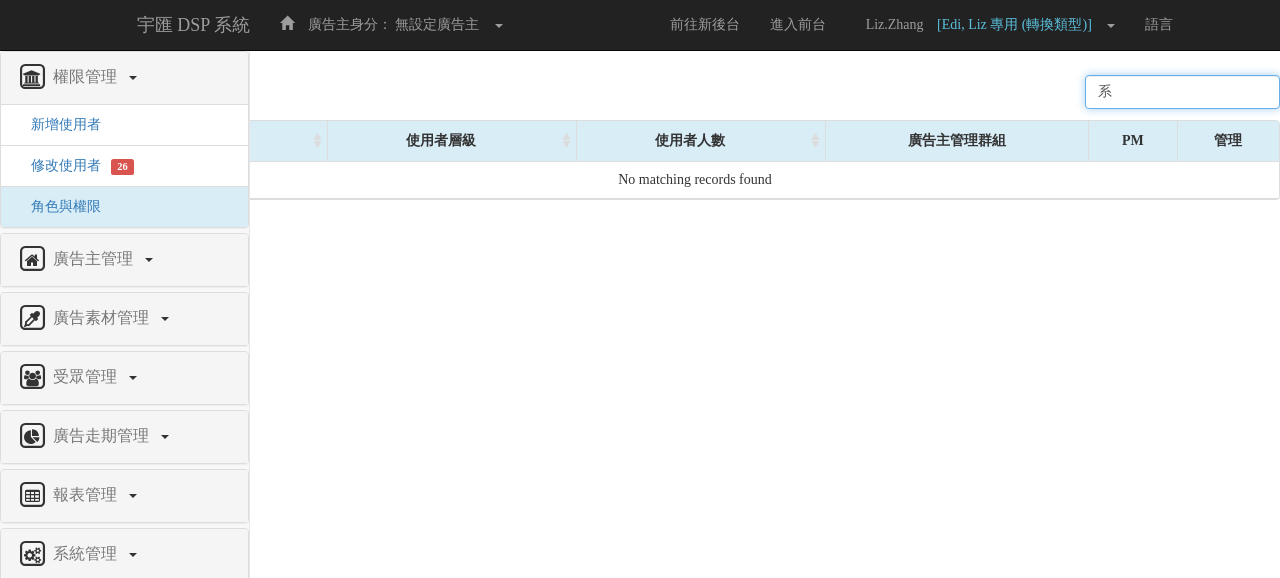 type 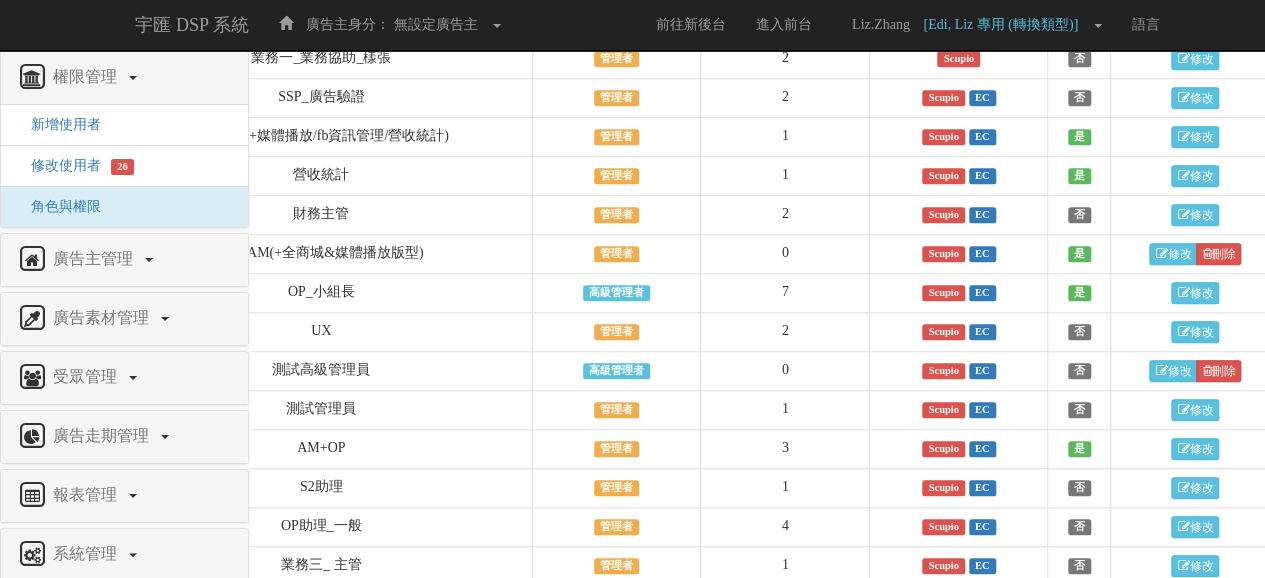 scroll, scrollTop: 1068, scrollLeft: 155, axis: both 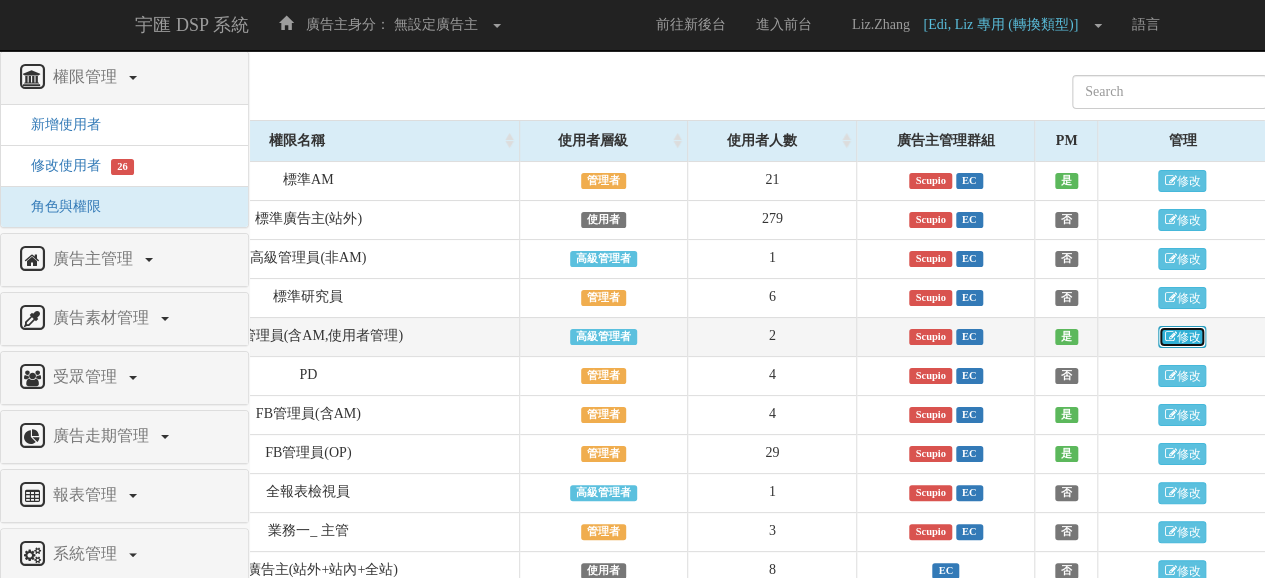 click on "修改" at bounding box center (1182, 337) 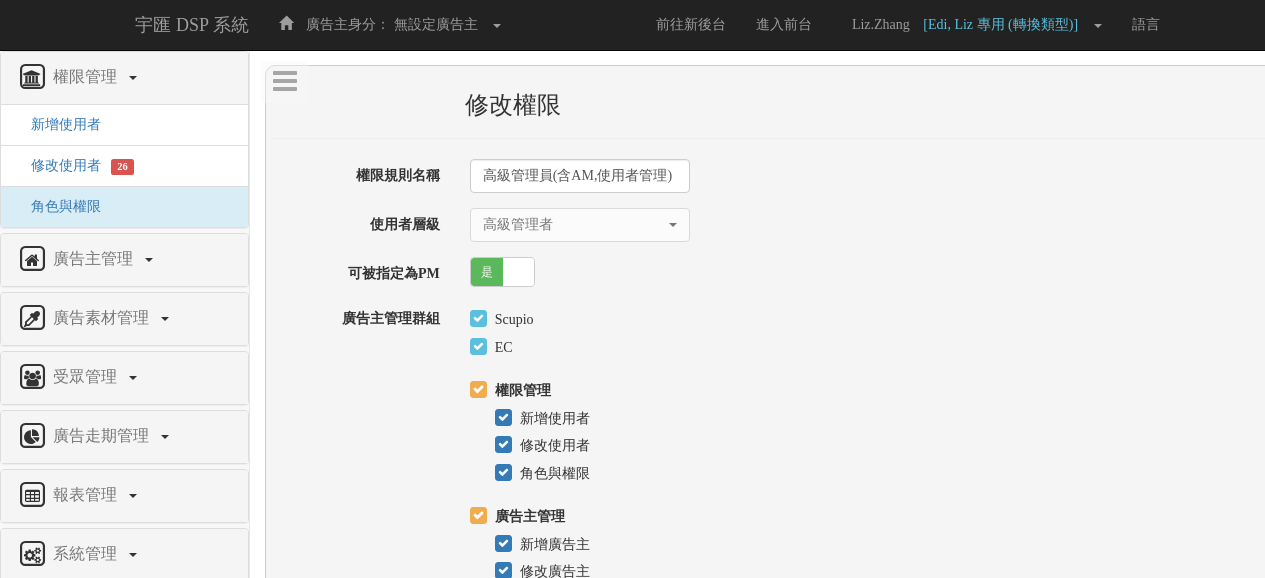 select on "SuperManager" 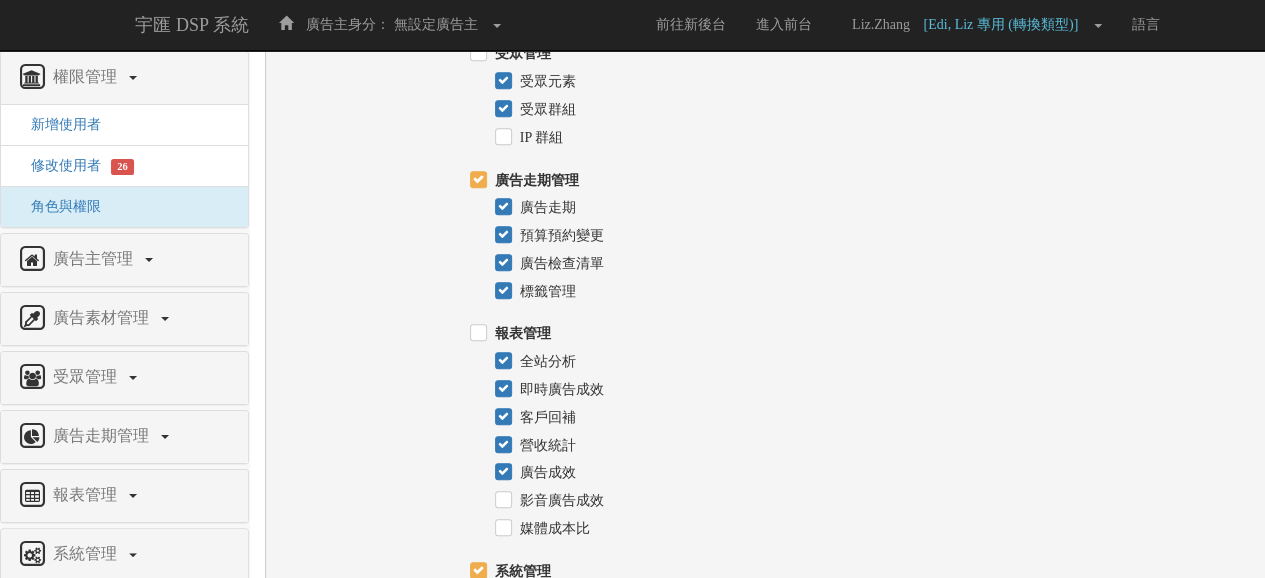 scroll, scrollTop: 300, scrollLeft: 0, axis: vertical 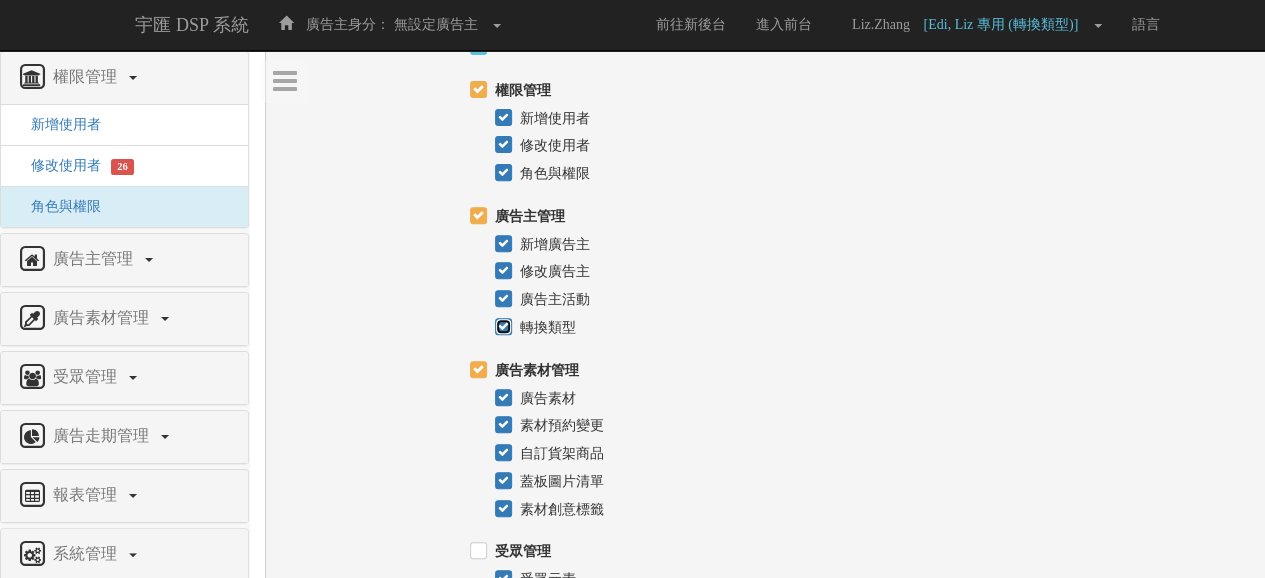 click on "轉換類型" at bounding box center [501, 327] 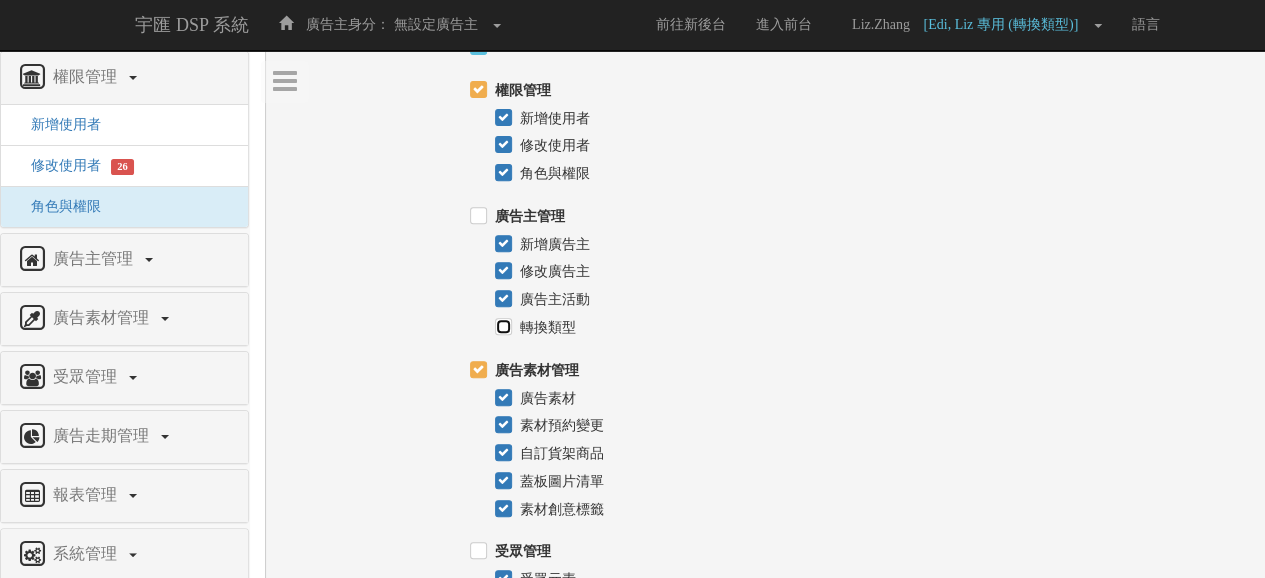 checkbox on "false" 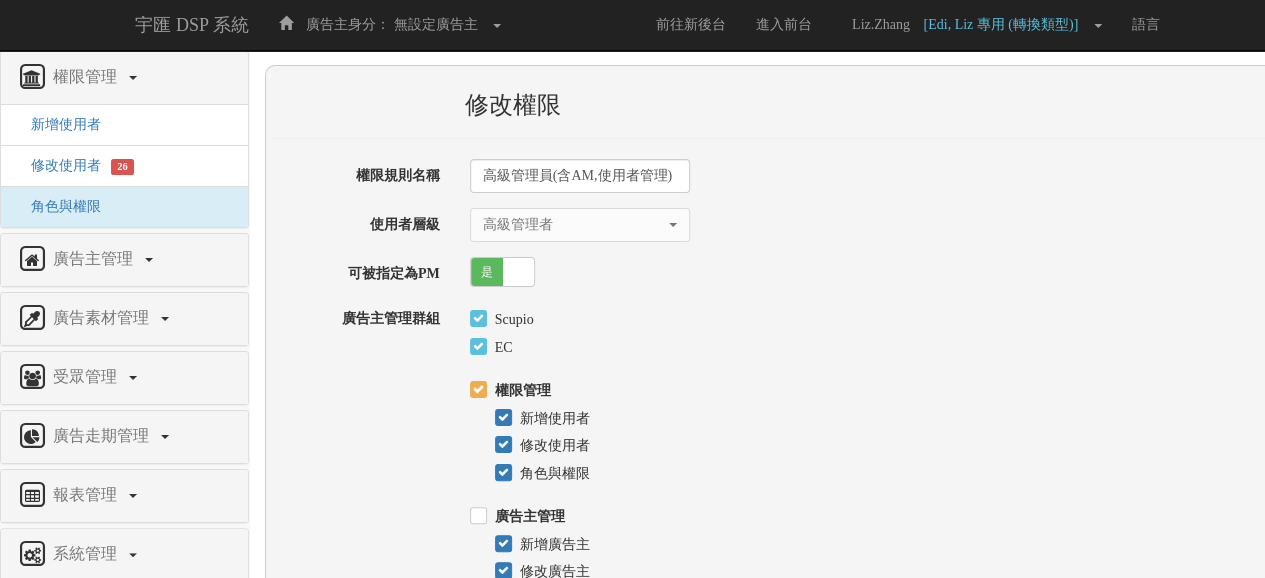 scroll, scrollTop: 1252, scrollLeft: 0, axis: vertical 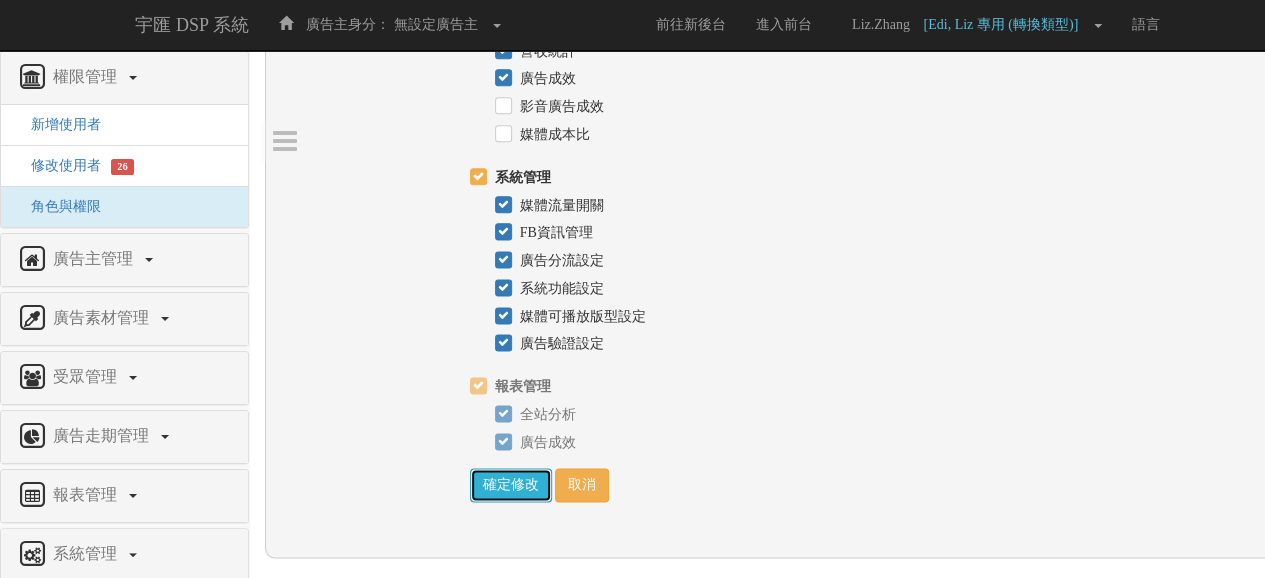 click on "確定修改" at bounding box center (511, 485) 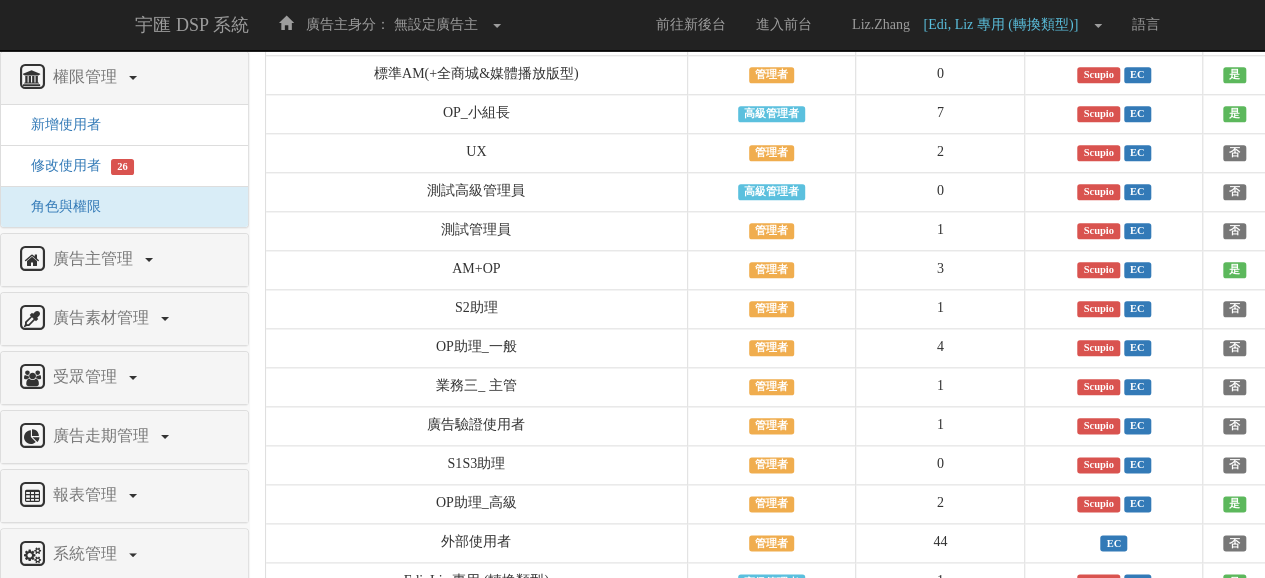 scroll, scrollTop: 1068, scrollLeft: 0, axis: vertical 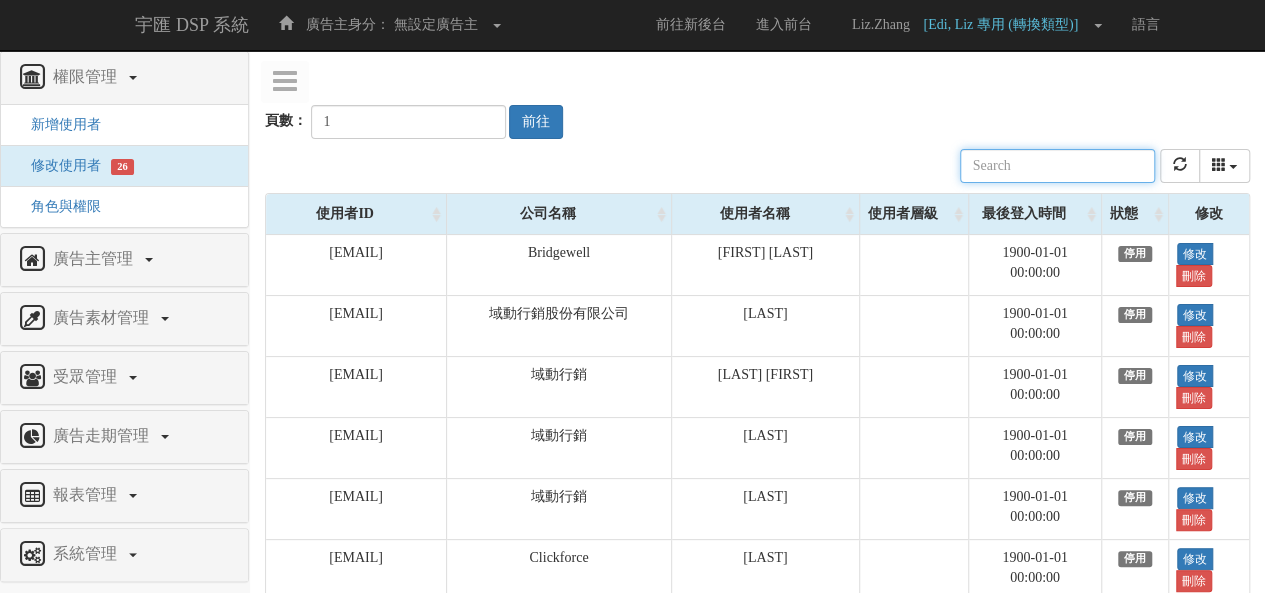 click at bounding box center (1057, 166) 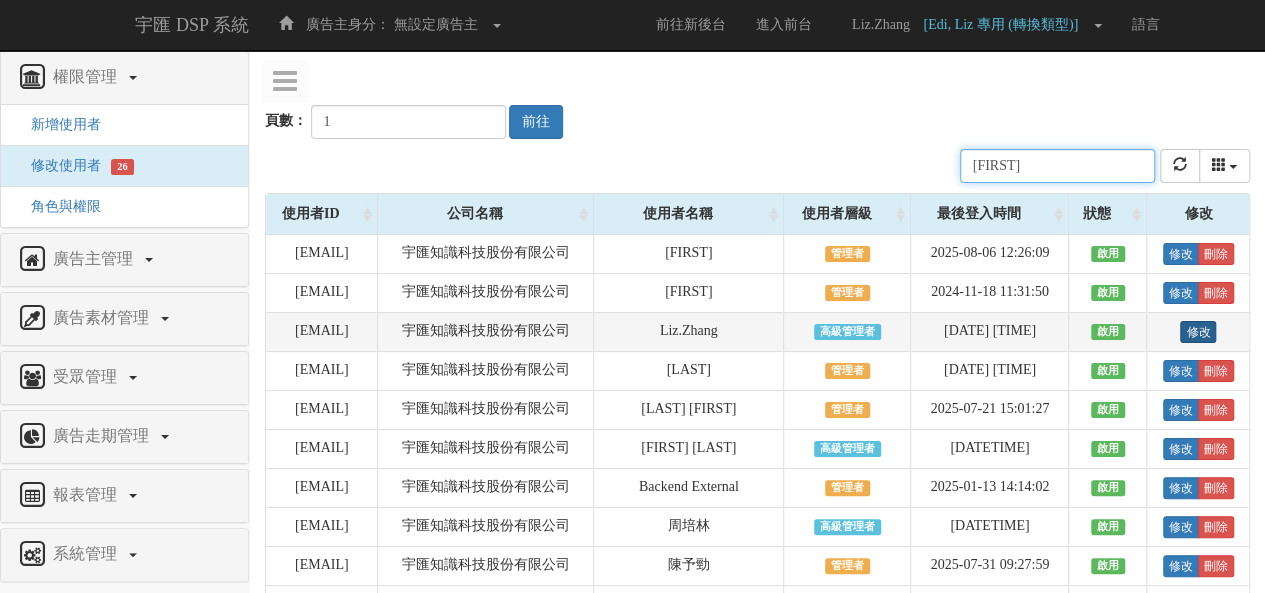 type on "[FIRST]" 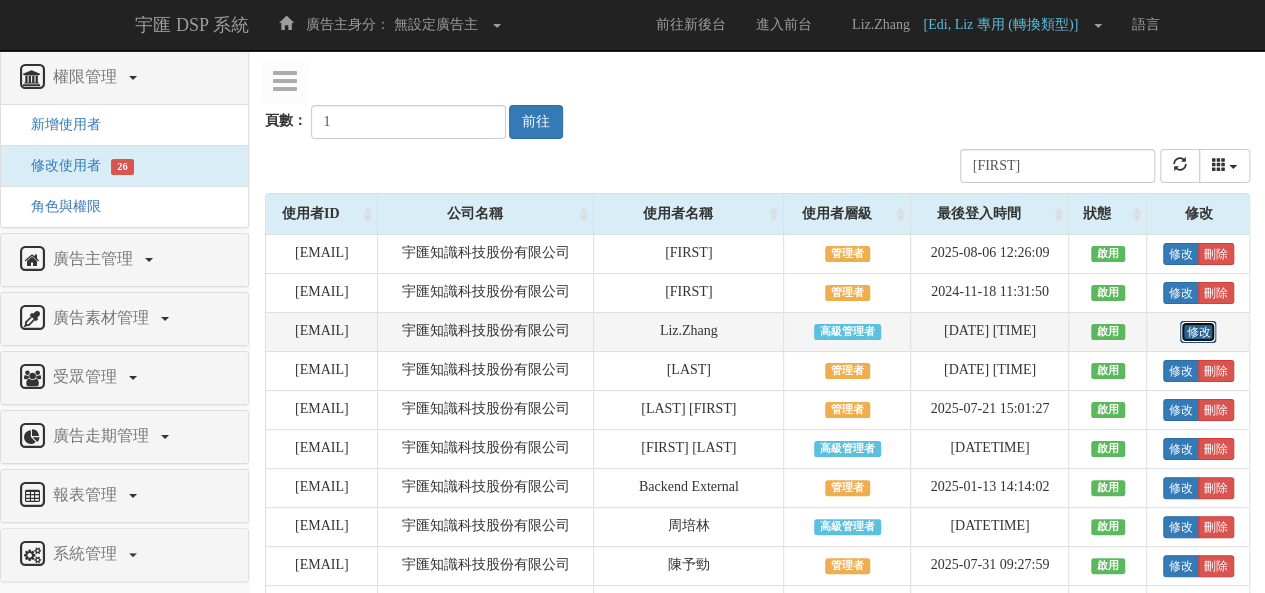click on "修改" at bounding box center (1198, 332) 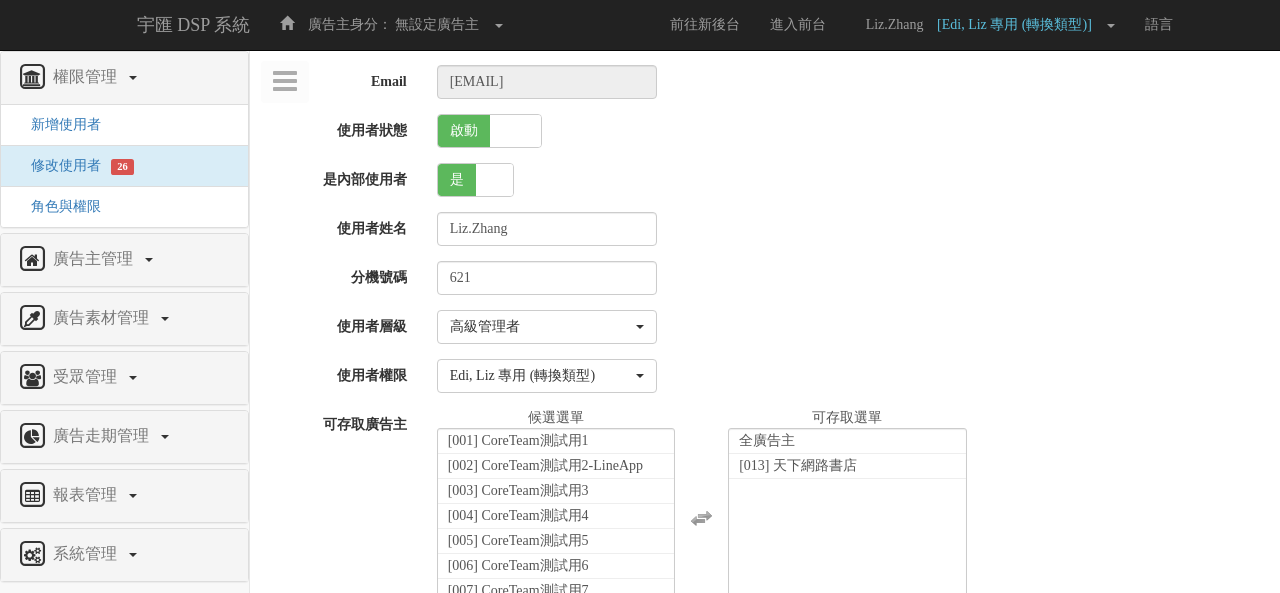 select on "SuperManager" 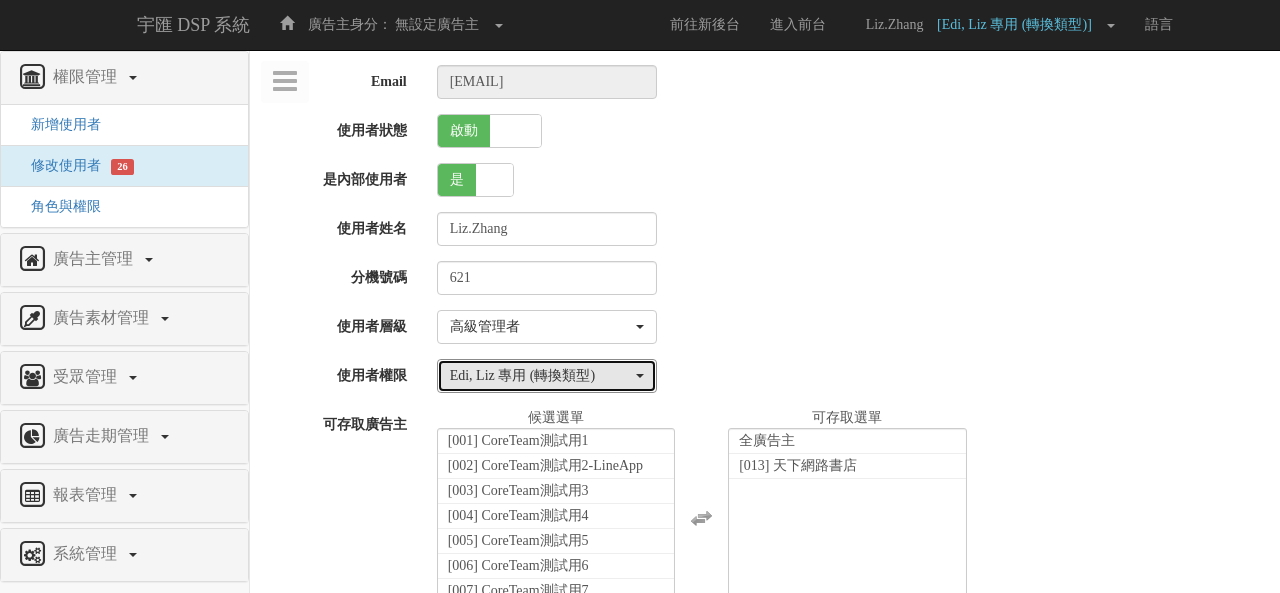 click on "Edi, Liz 專用 (轉換類型)" at bounding box center (541, 376) 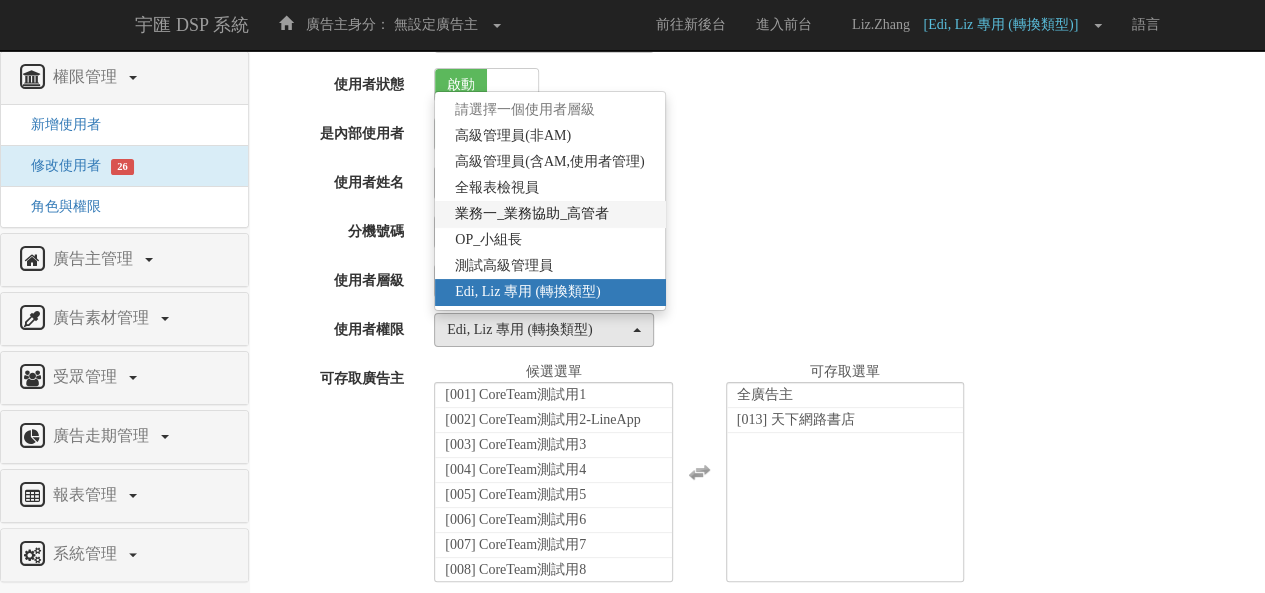 scroll, scrollTop: 15, scrollLeft: 0, axis: vertical 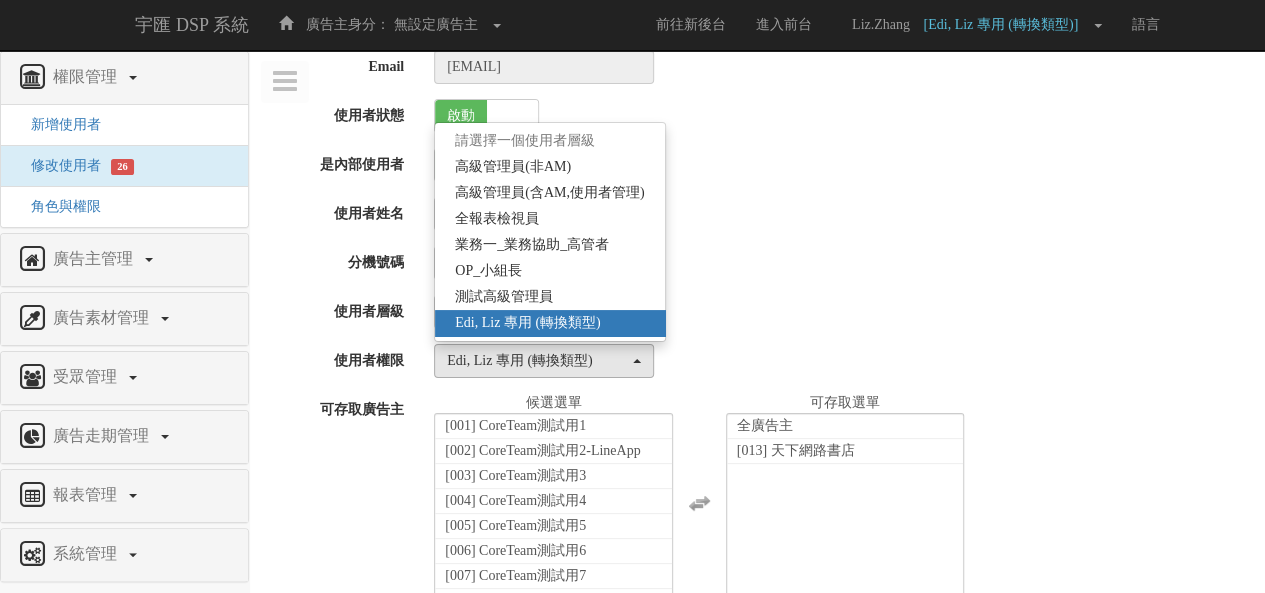 click on "請選擇一個使用者層級 高級管理員(非AM) 高級管理員(含AM,使用者管理) 全報表檢視員 業務一_業務協助_高管者 OP_小組長 測試高級管理員 [FIRST], [LAST] 專用 (轉換類型) [FIRST], [LAST] 專用 (轉換類型)   請選擇一個使用者層級 高級管理員(非AM) 高級管理員(含AM,使用者管理) 全報表檢視員 業務一_業務協助_高管者 OP_小組長 測試高級管理員 [FIRST], [LAST] 專用 (轉換類型)" at bounding box center [842, 361] 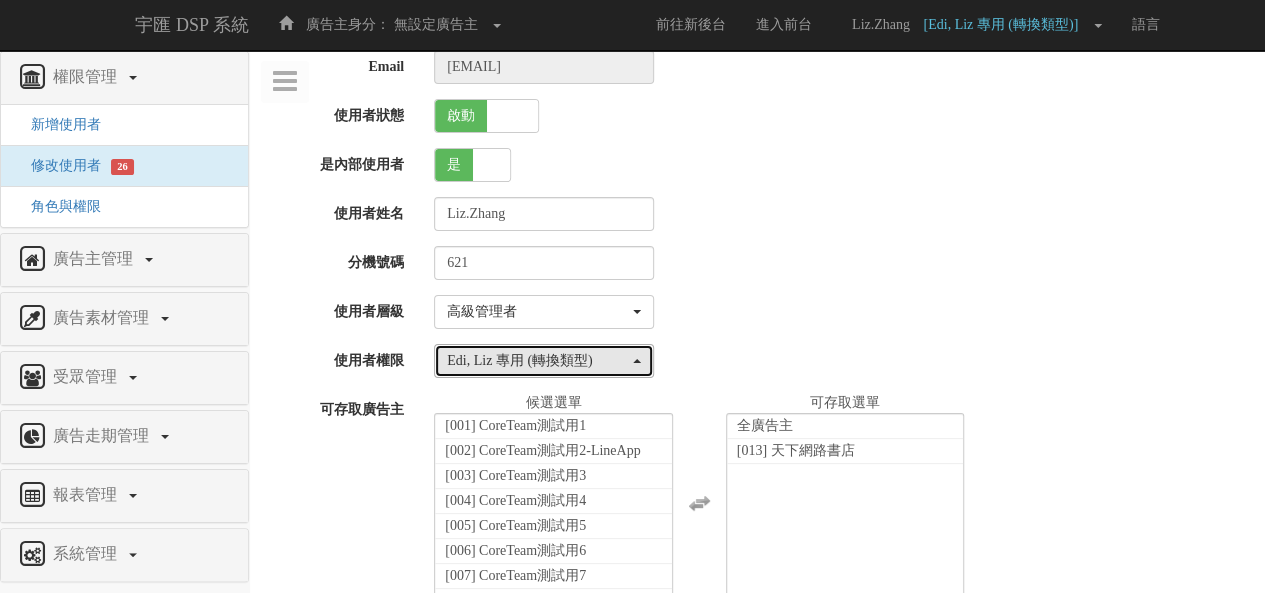 click on "Edi, Liz 專用 (轉換類型)" at bounding box center [538, 361] 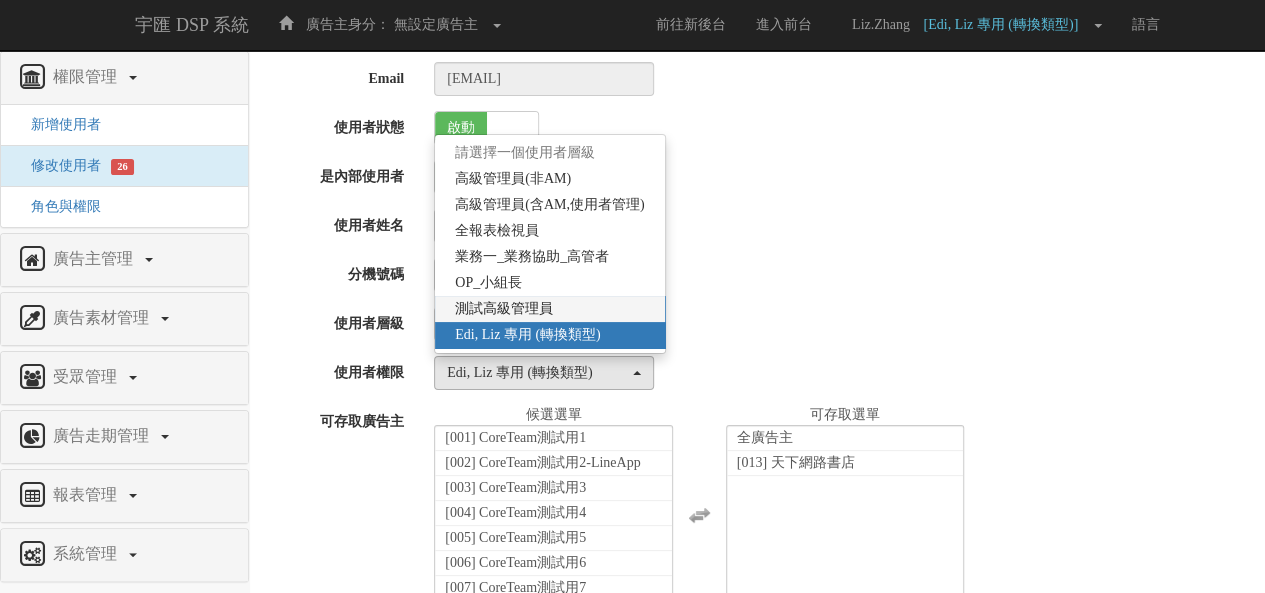 scroll, scrollTop: 0, scrollLeft: 0, axis: both 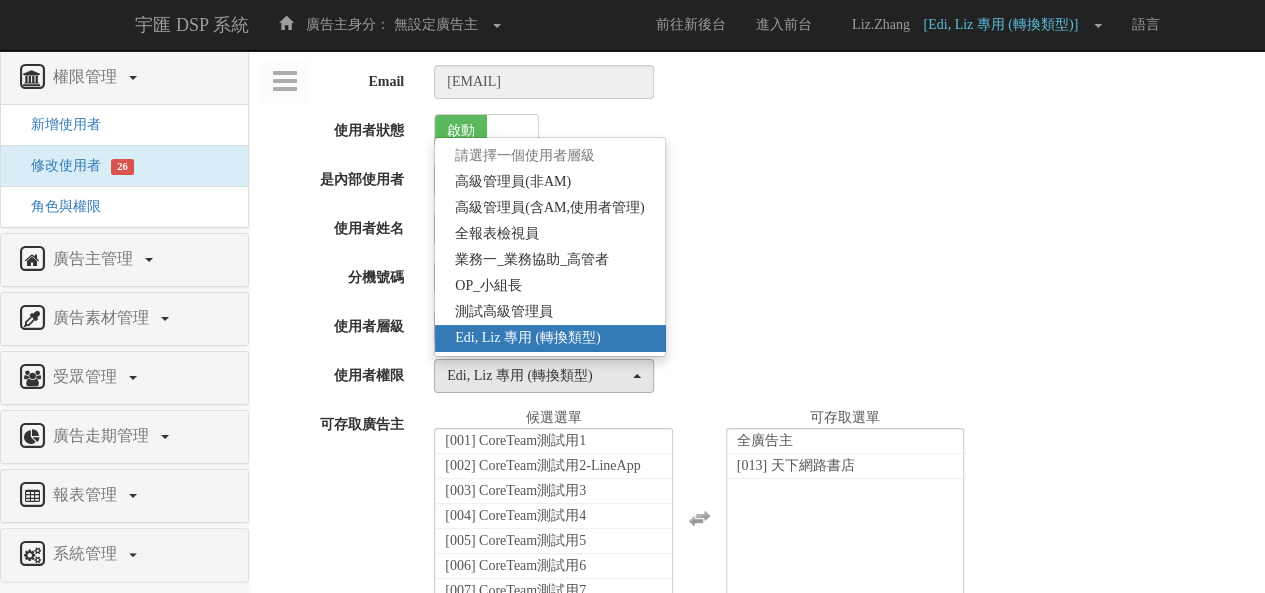 click on "Liz.Zhang" at bounding box center [842, 229] 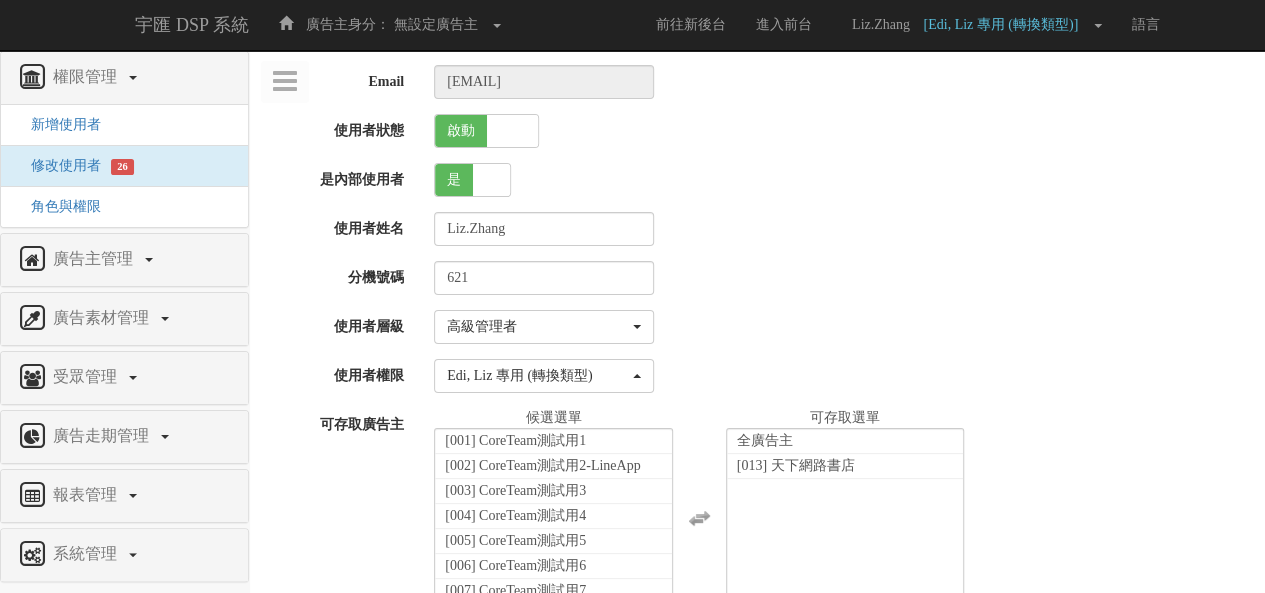 click on "是   否" at bounding box center (842, 180) 